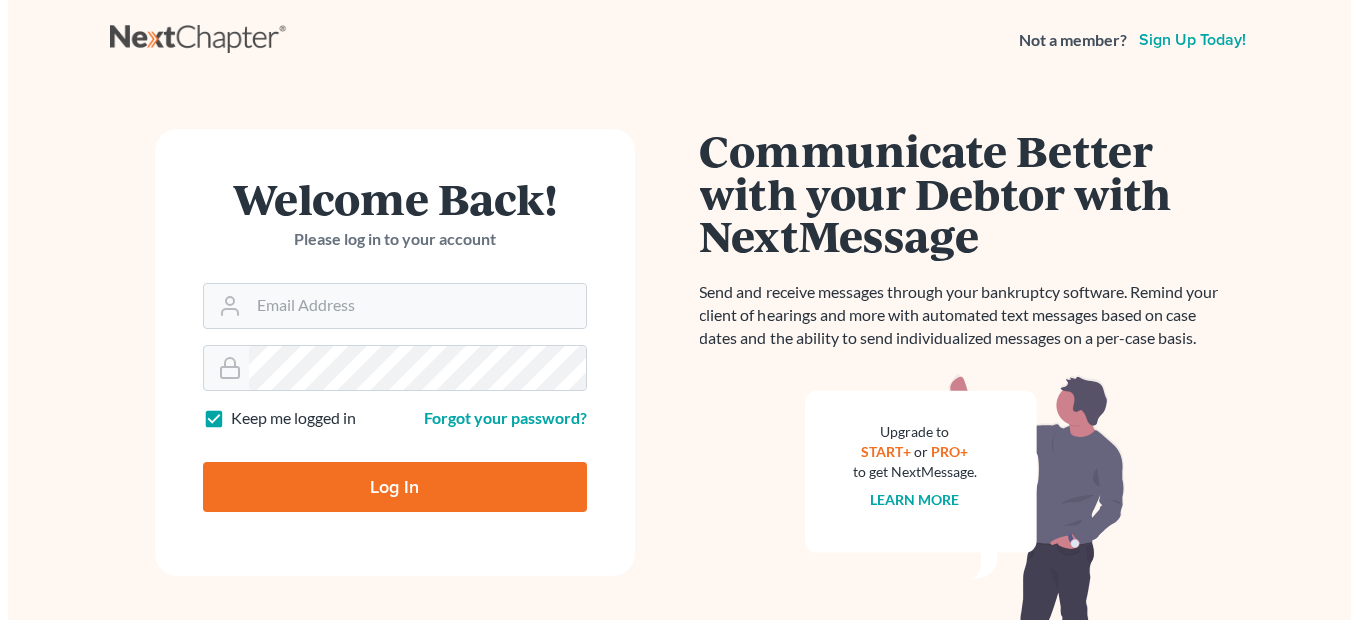 scroll, scrollTop: 0, scrollLeft: 0, axis: both 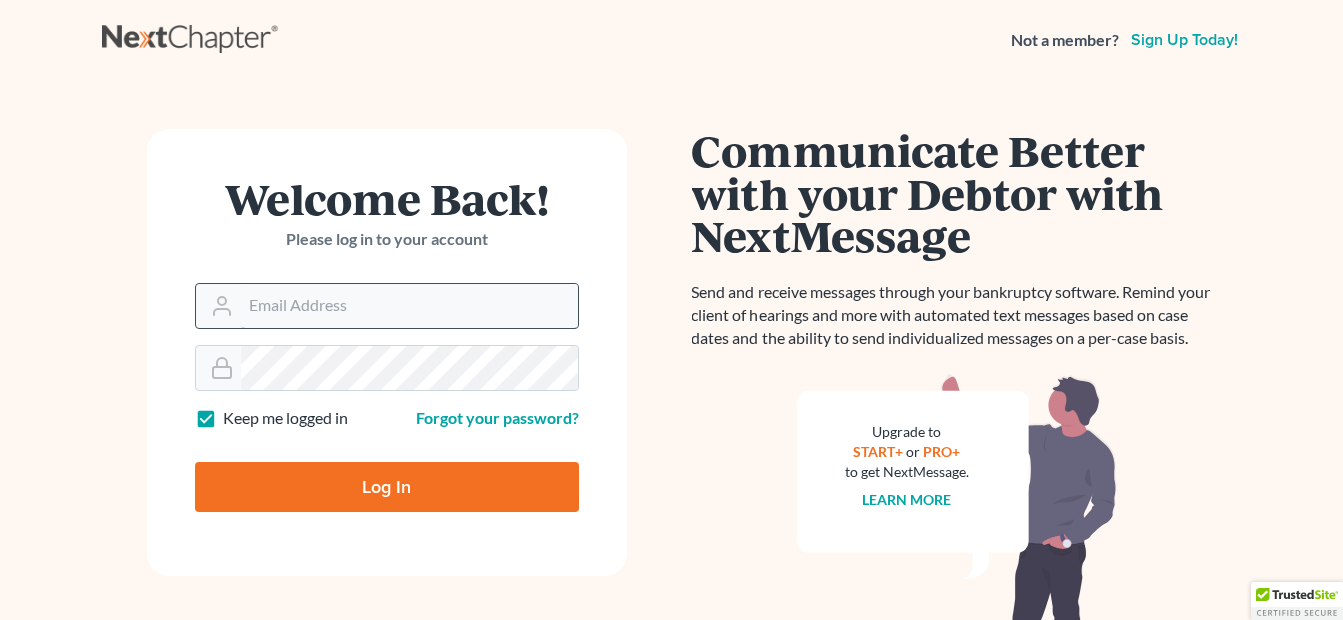 click on "Email Address" at bounding box center [409, 306] 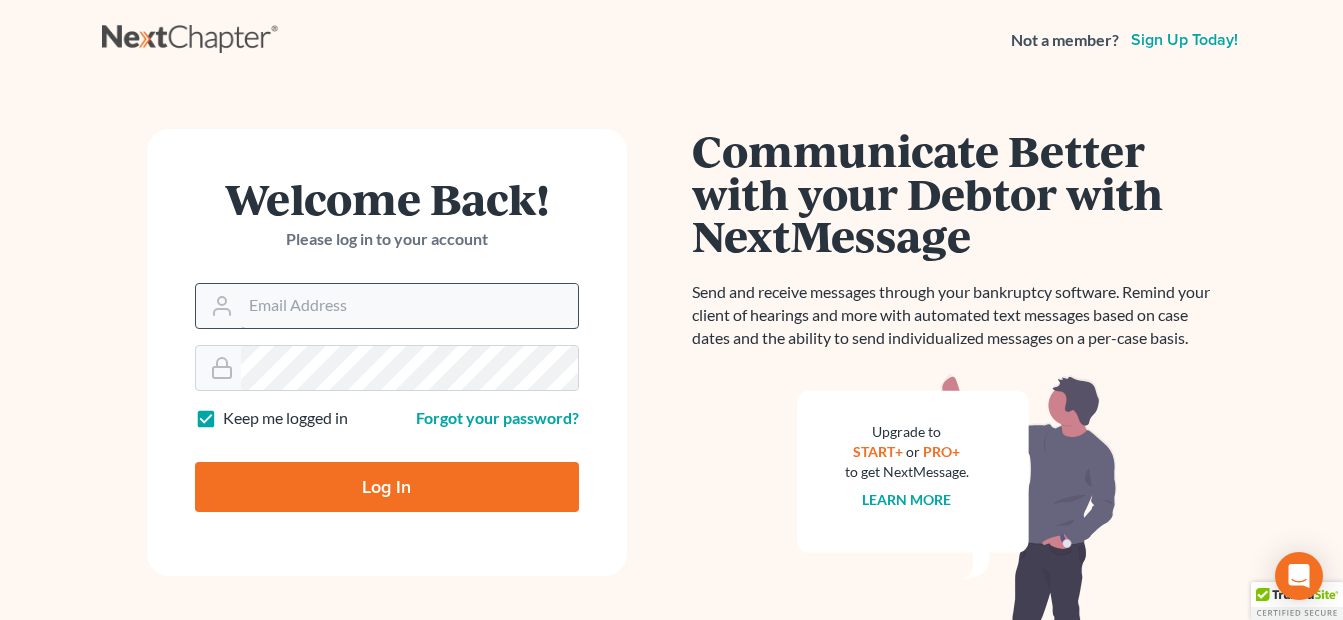 type on "[EMAIL]" 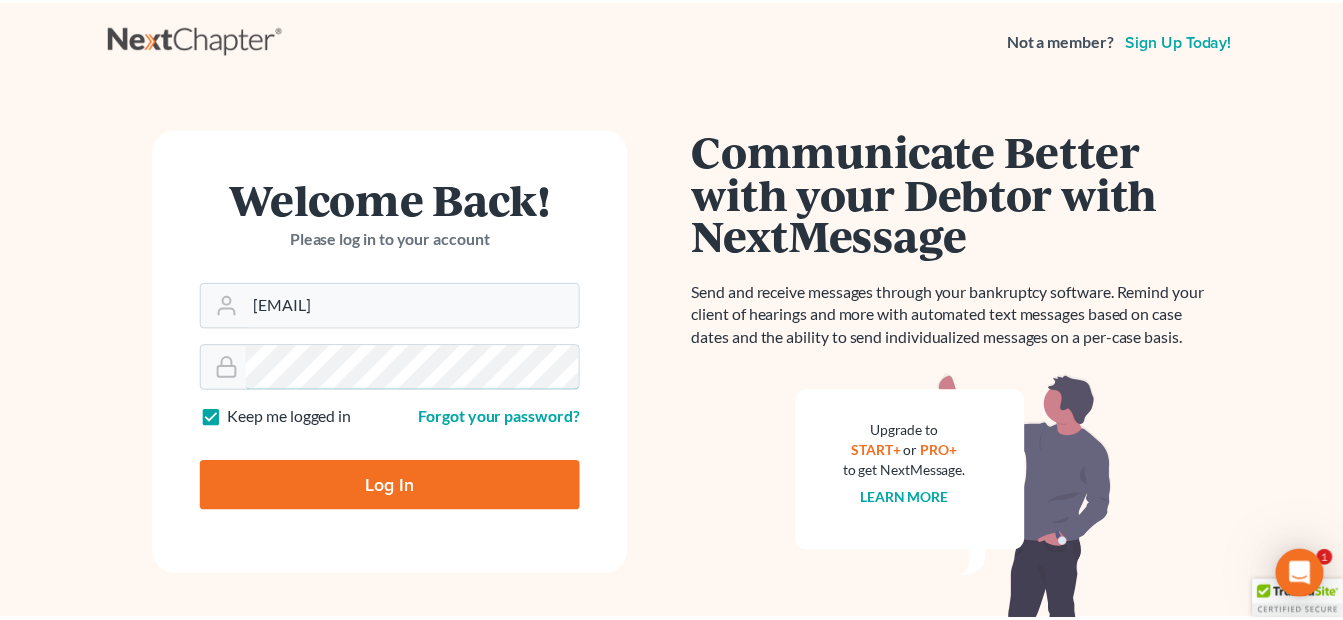scroll, scrollTop: 0, scrollLeft: 0, axis: both 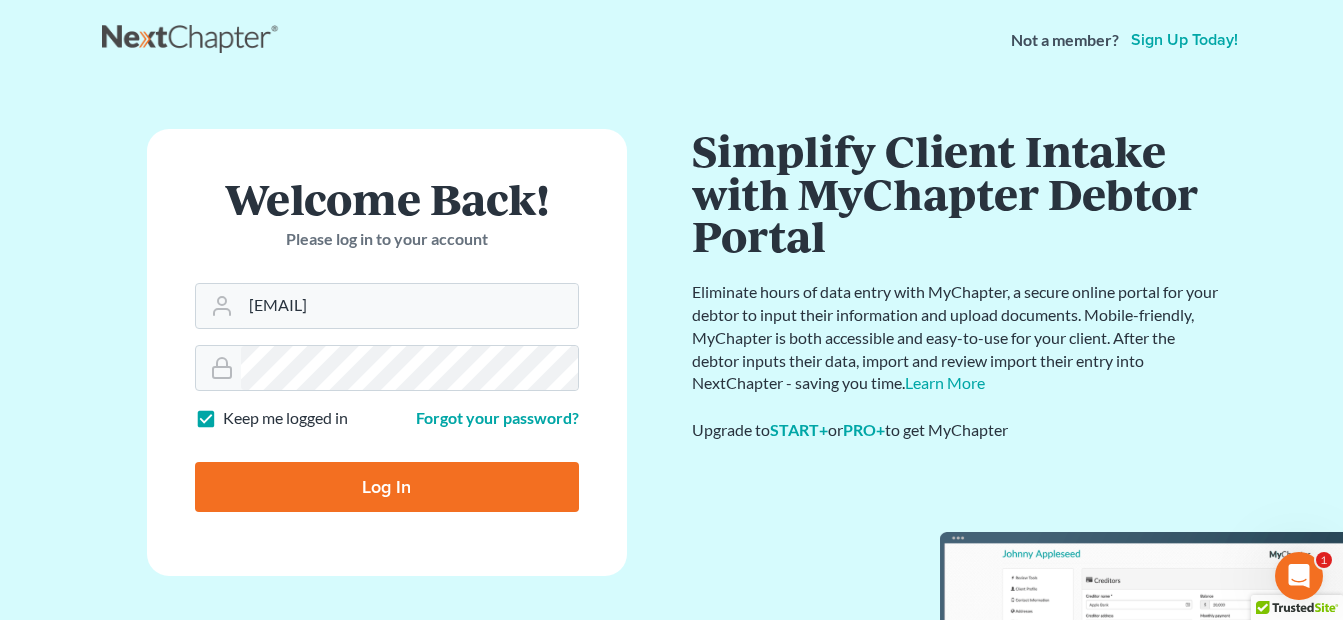 click on "Log In" at bounding box center [387, 487] 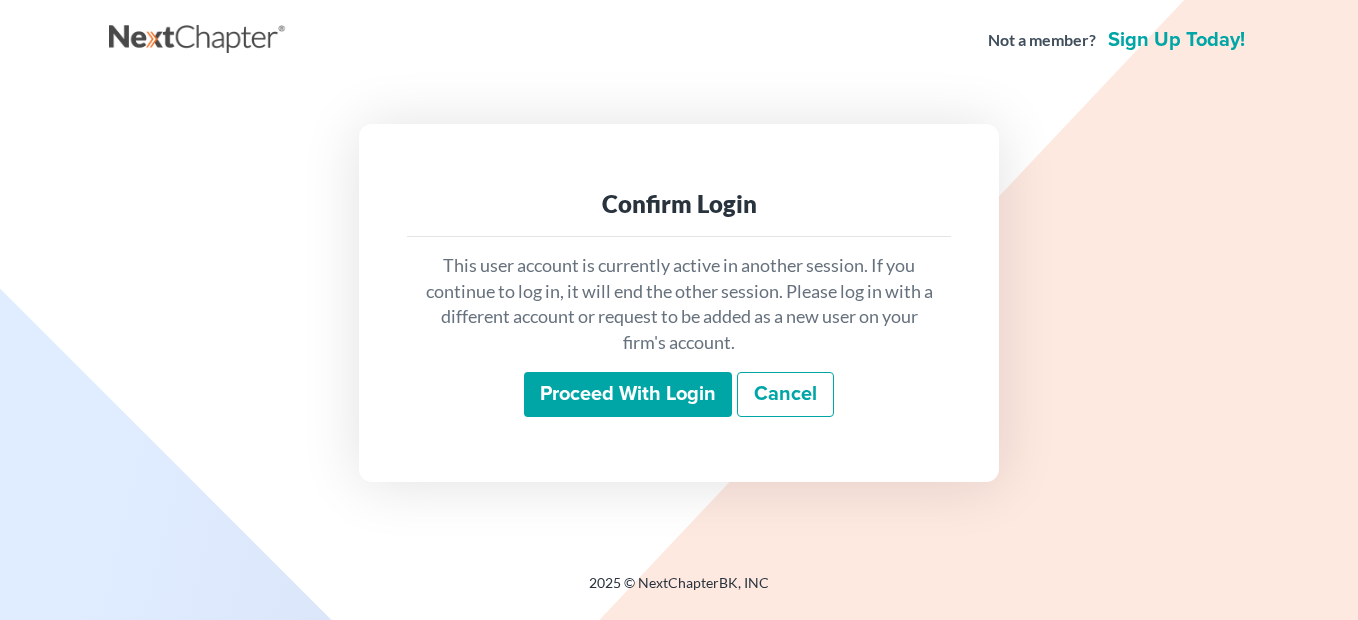 scroll, scrollTop: 0, scrollLeft: 0, axis: both 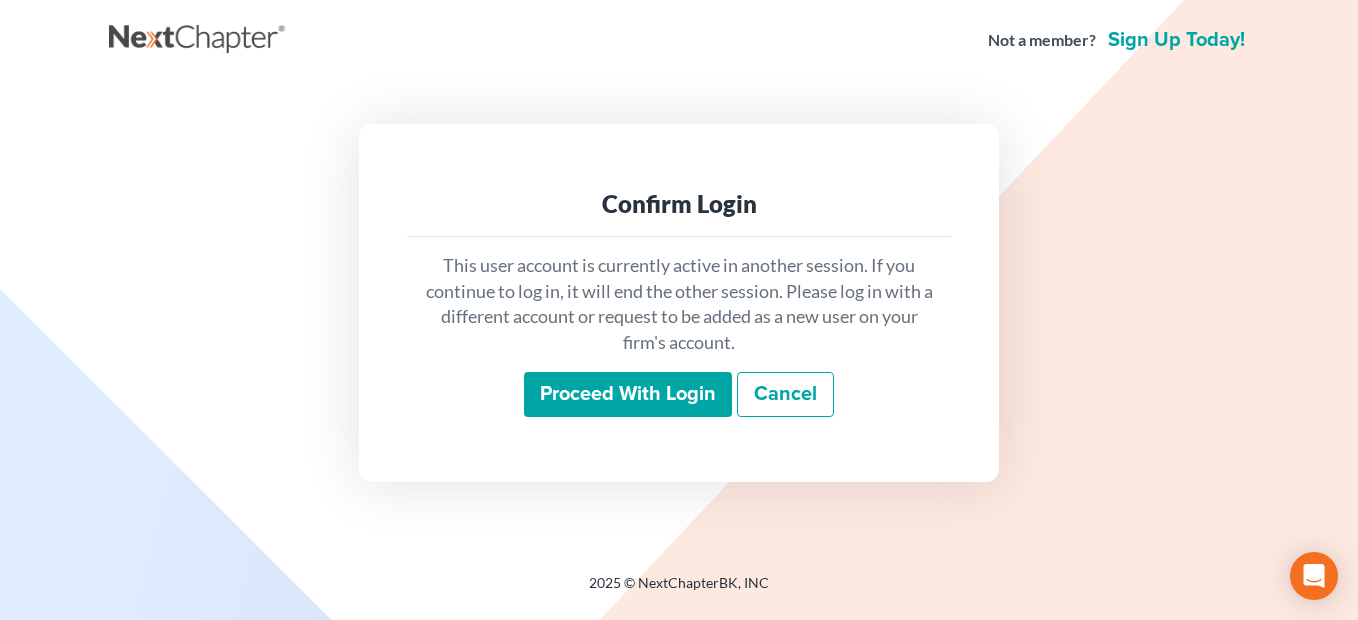 click on "This user account is currently active in another session. If you continue to log in, it will end the other session. Please log in with a different account or request to be added as a new user on your firm's account. Proceed with login Cancel" at bounding box center [679, 335] 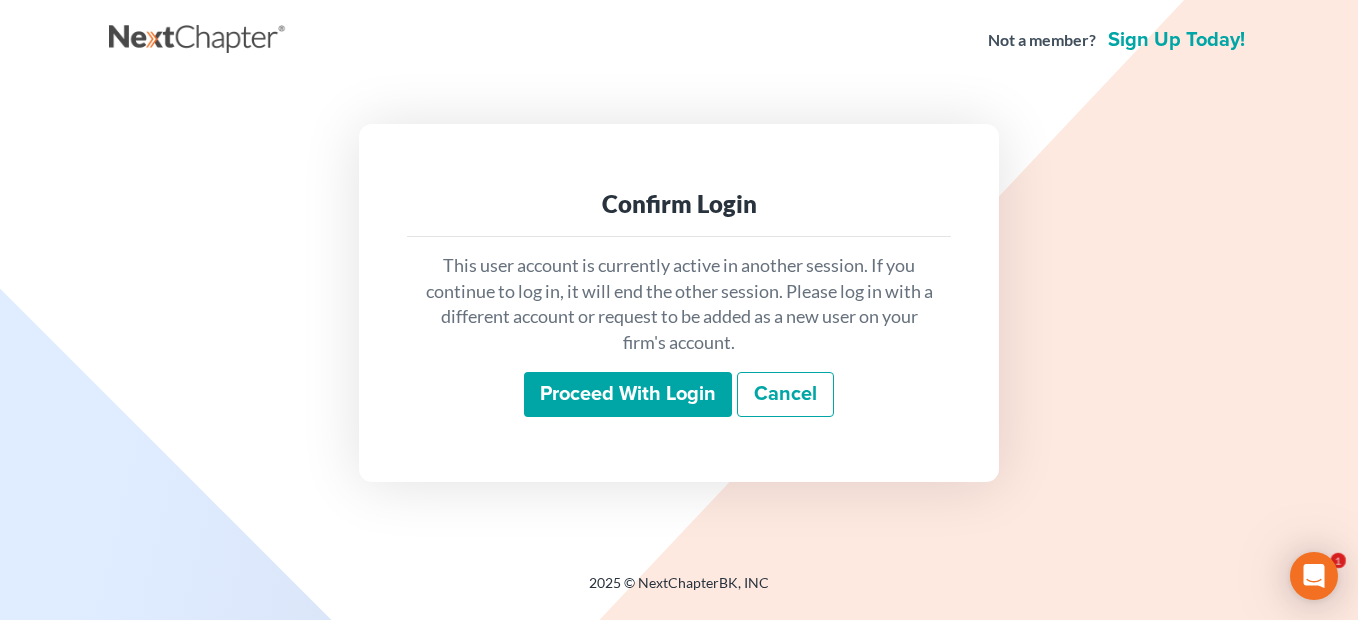 scroll, scrollTop: 0, scrollLeft: 0, axis: both 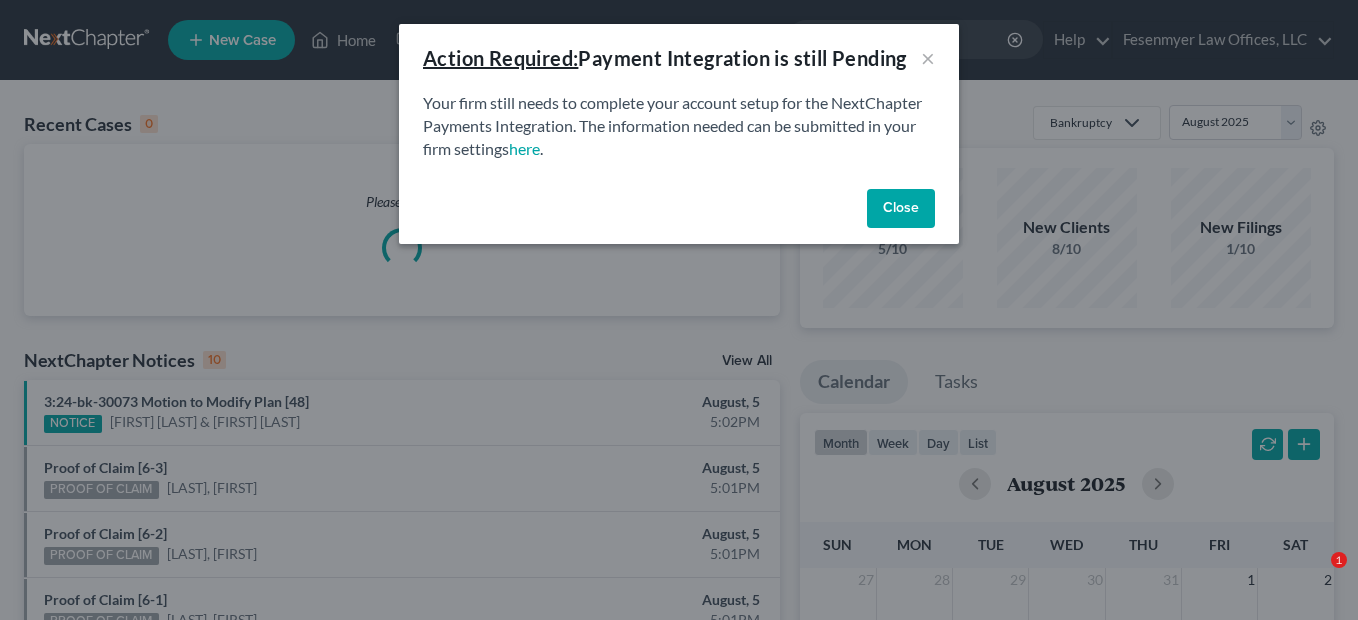click on "Close" at bounding box center (901, 209) 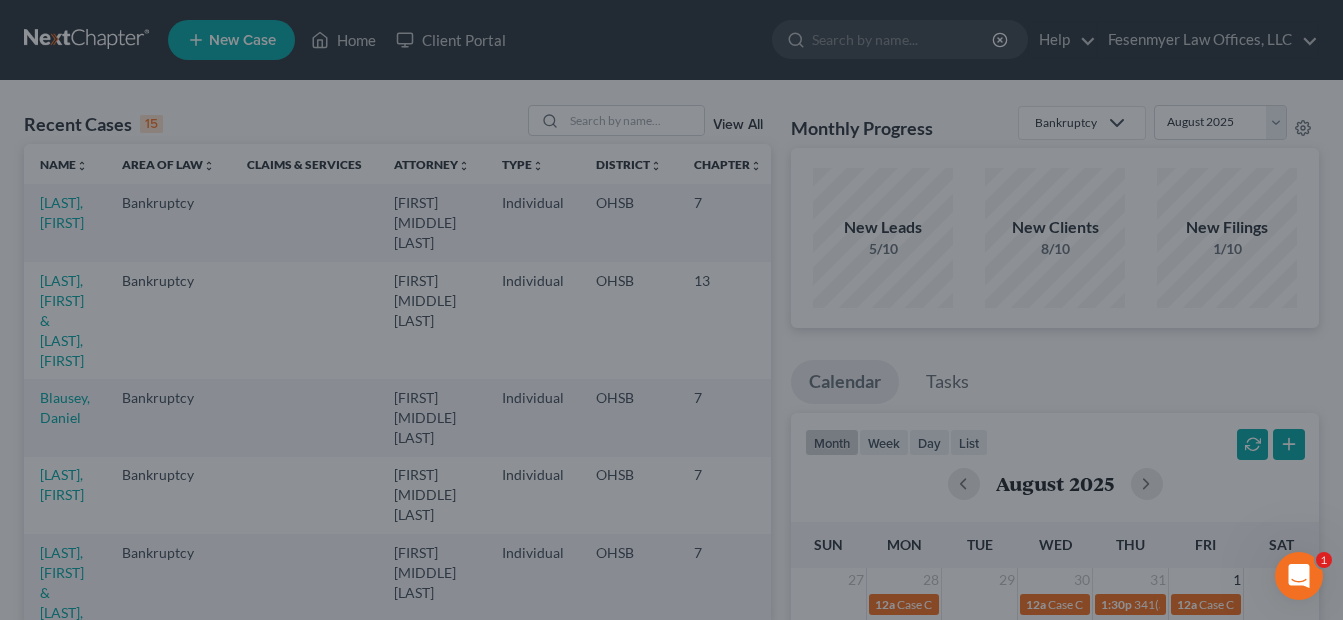 scroll, scrollTop: 0, scrollLeft: 0, axis: both 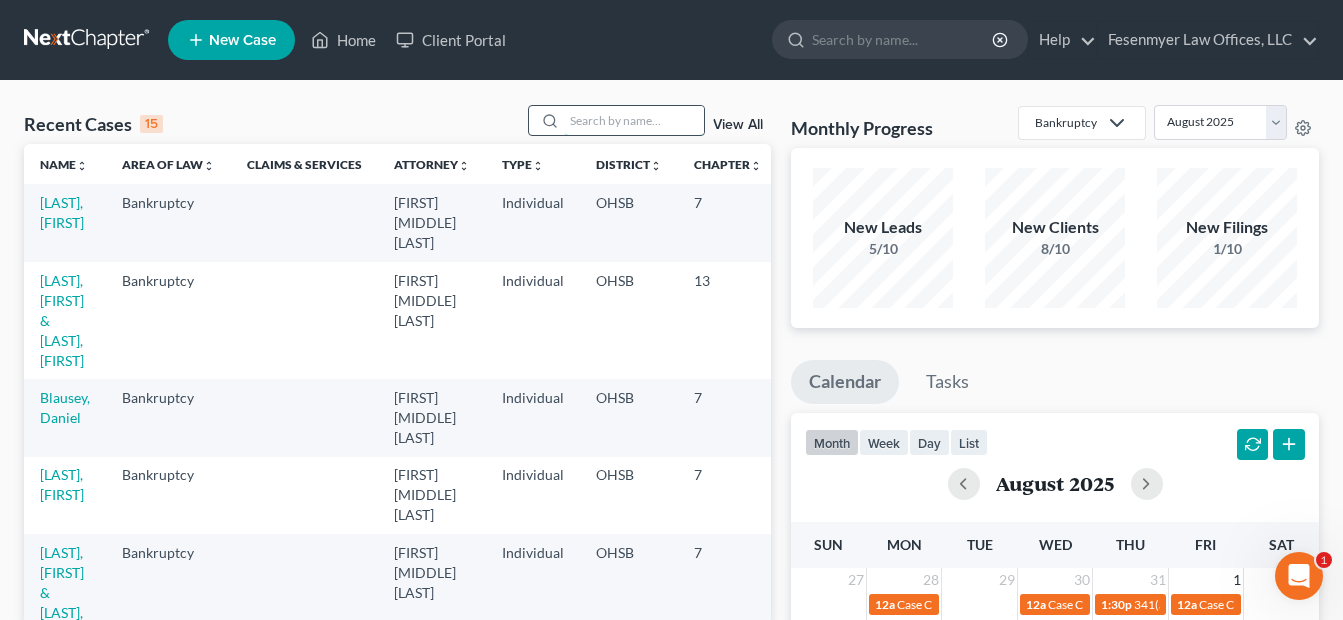 click at bounding box center [634, 120] 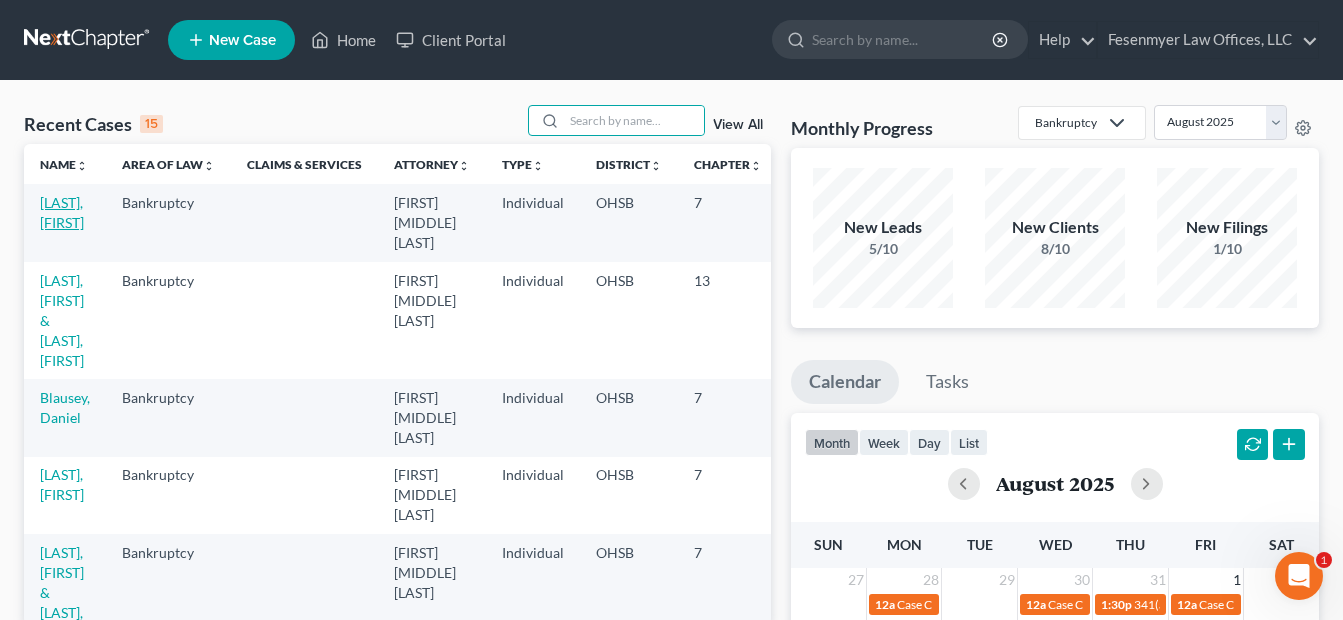 click on "[LAST], [FIRST]" at bounding box center [62, 212] 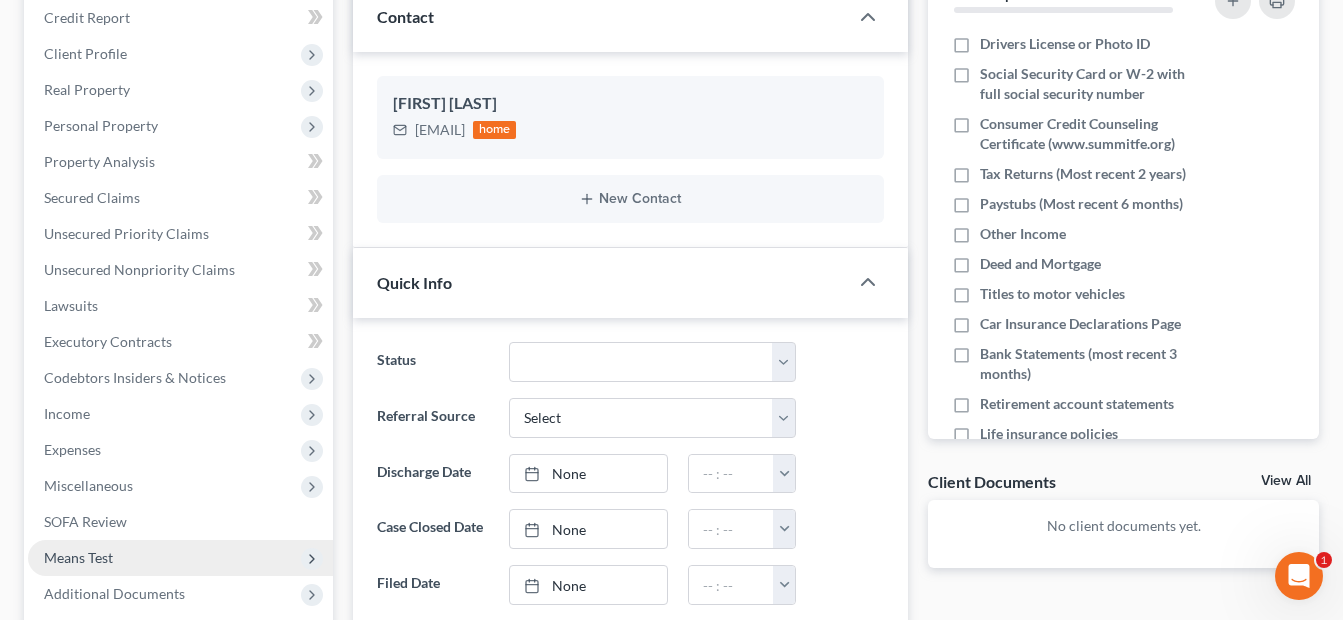 scroll, scrollTop: 400, scrollLeft: 0, axis: vertical 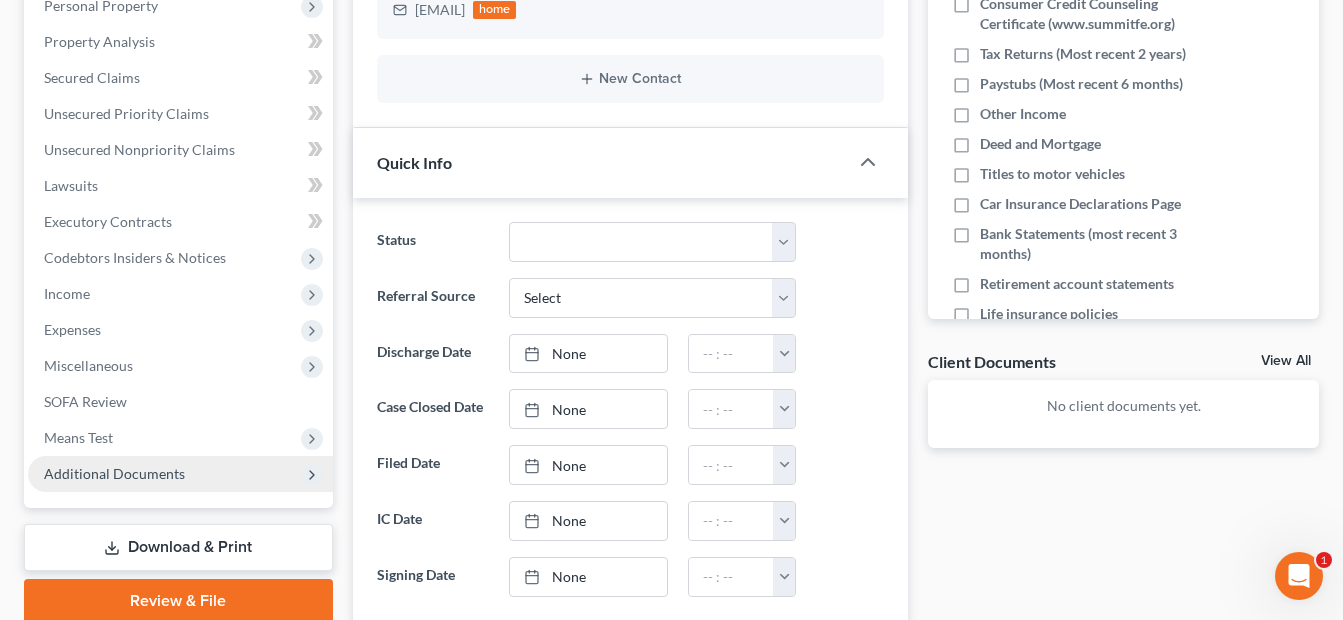 click on "Additional Documents" at bounding box center (114, 473) 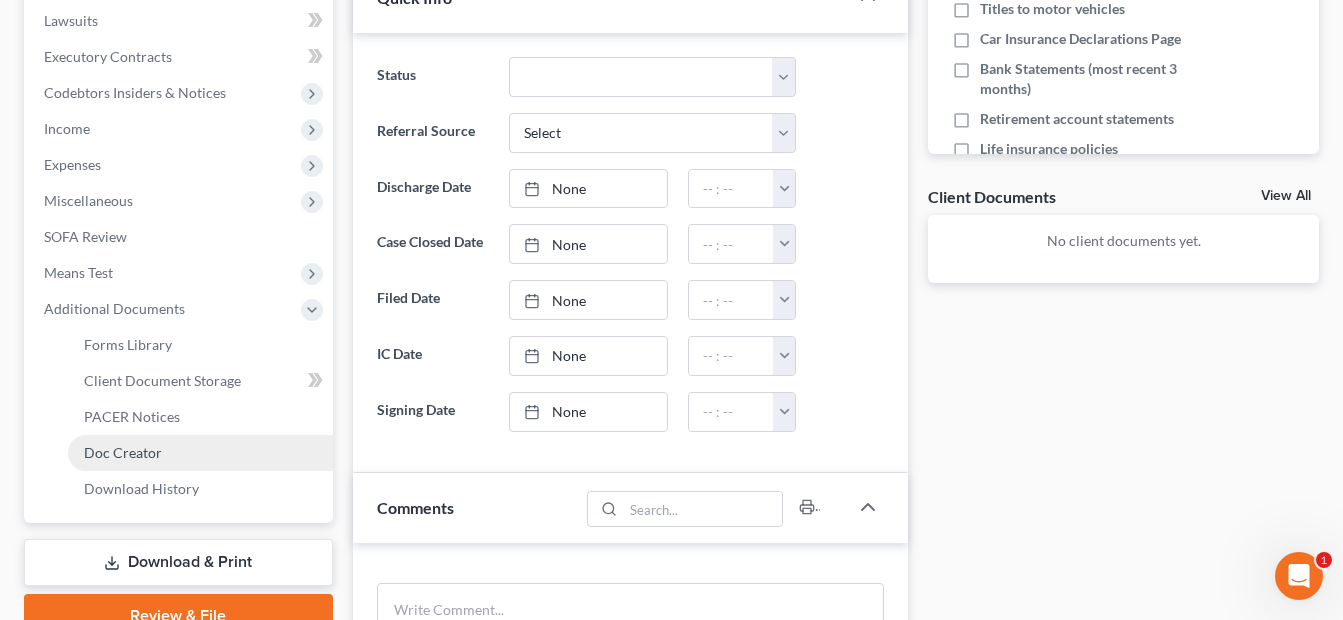scroll, scrollTop: 600, scrollLeft: 0, axis: vertical 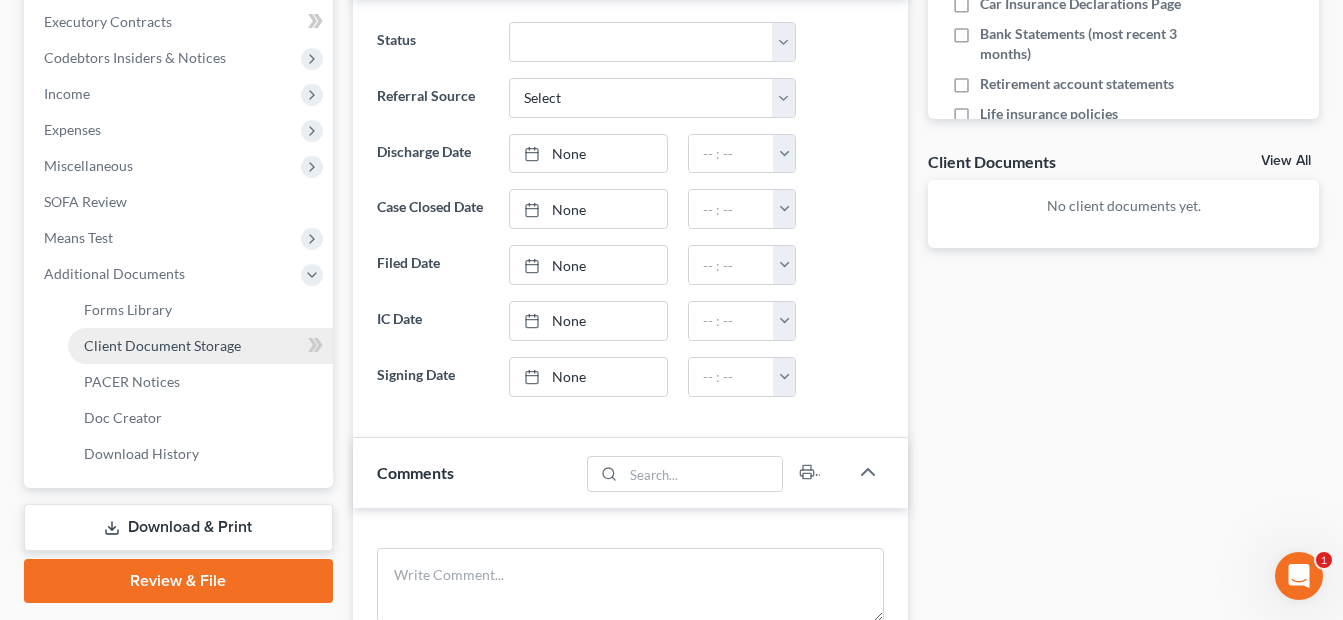 click on "Client Document Storage" at bounding box center [162, 345] 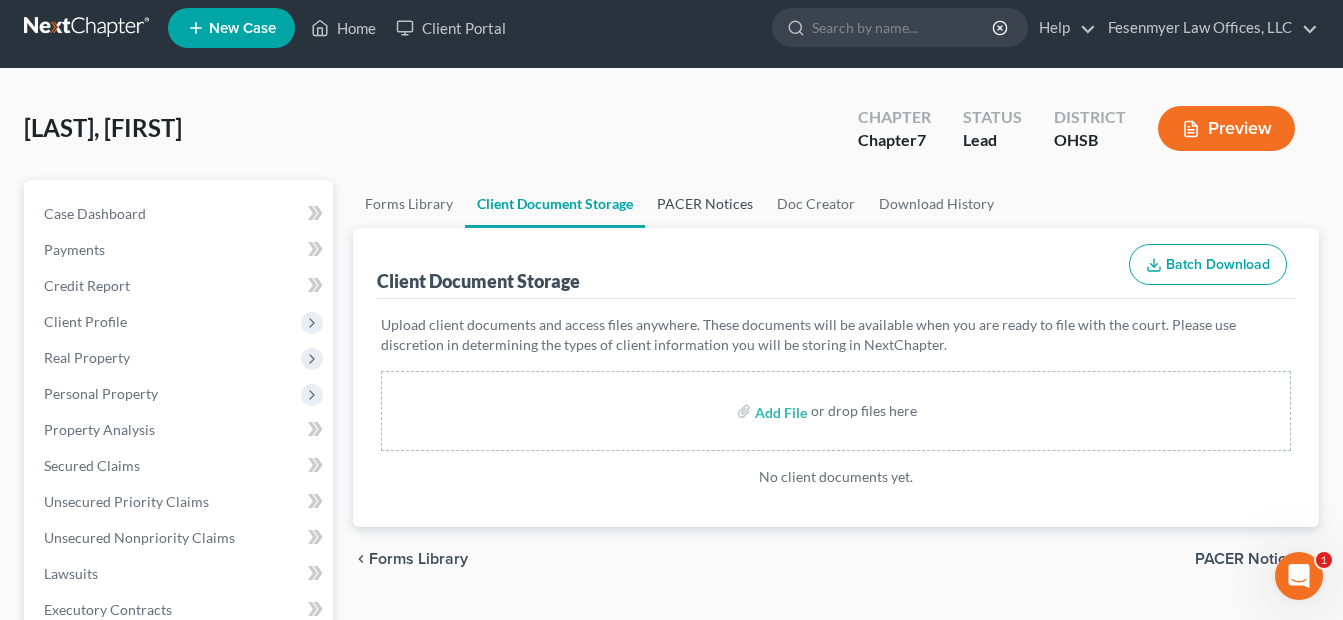scroll, scrollTop: 0, scrollLeft: 0, axis: both 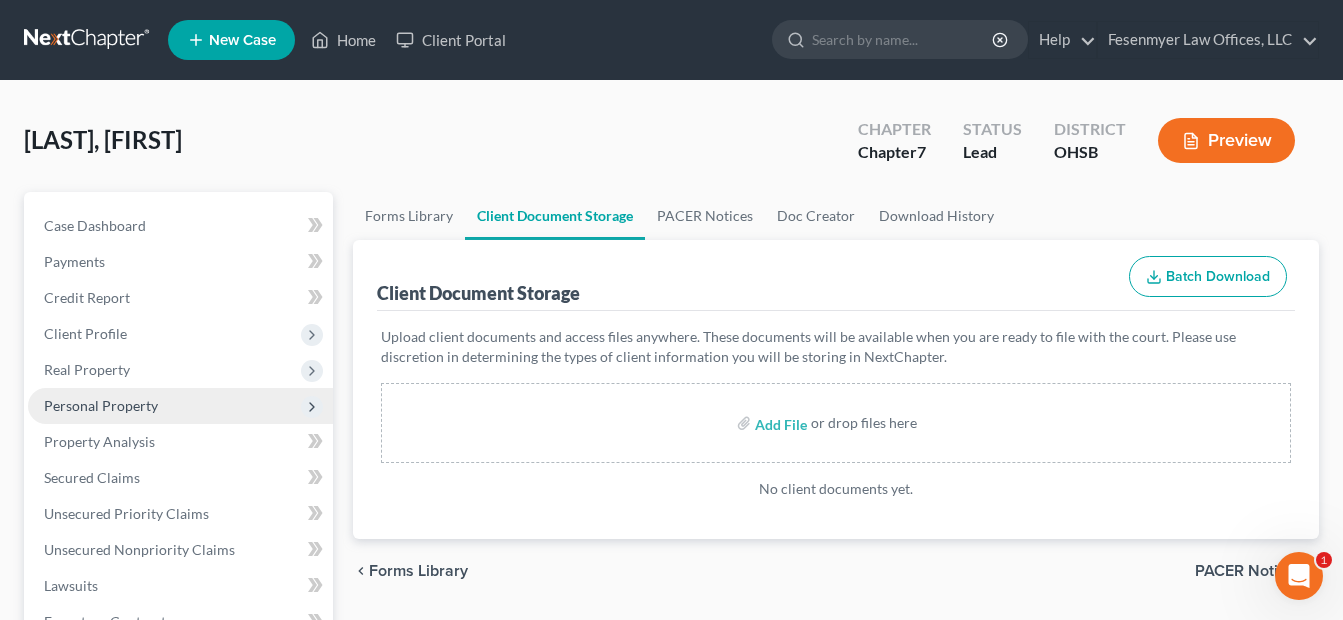 click on "Personal Property" at bounding box center (101, 405) 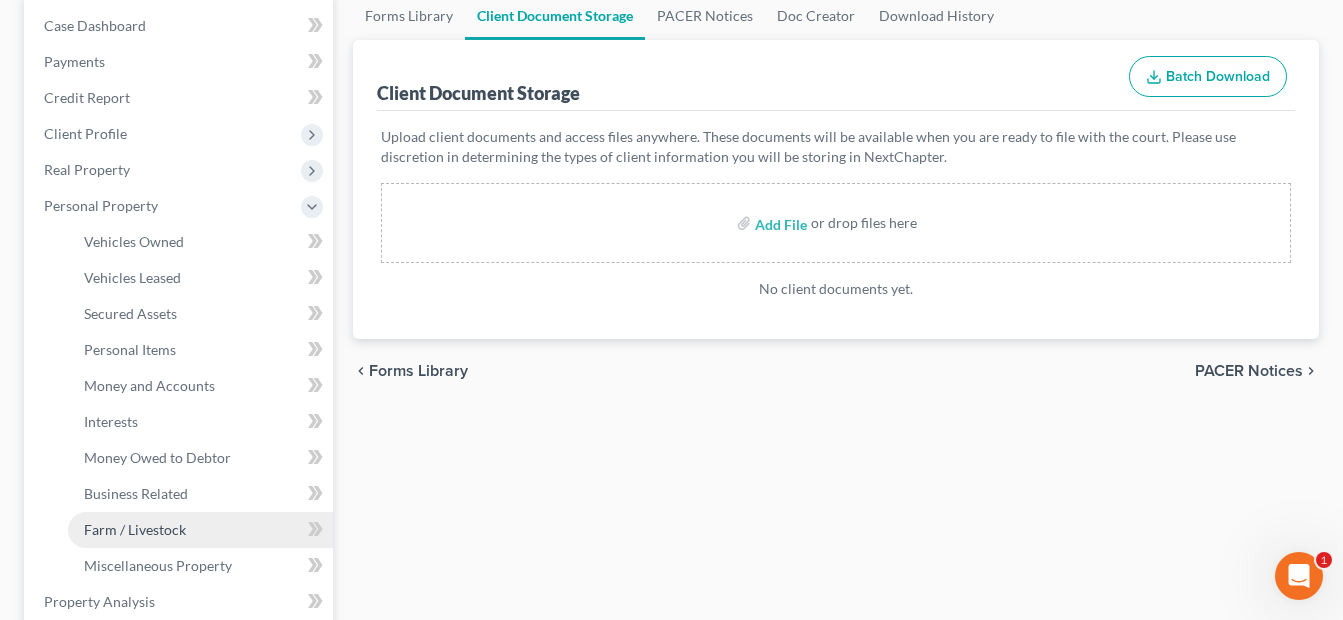 scroll, scrollTop: 300, scrollLeft: 0, axis: vertical 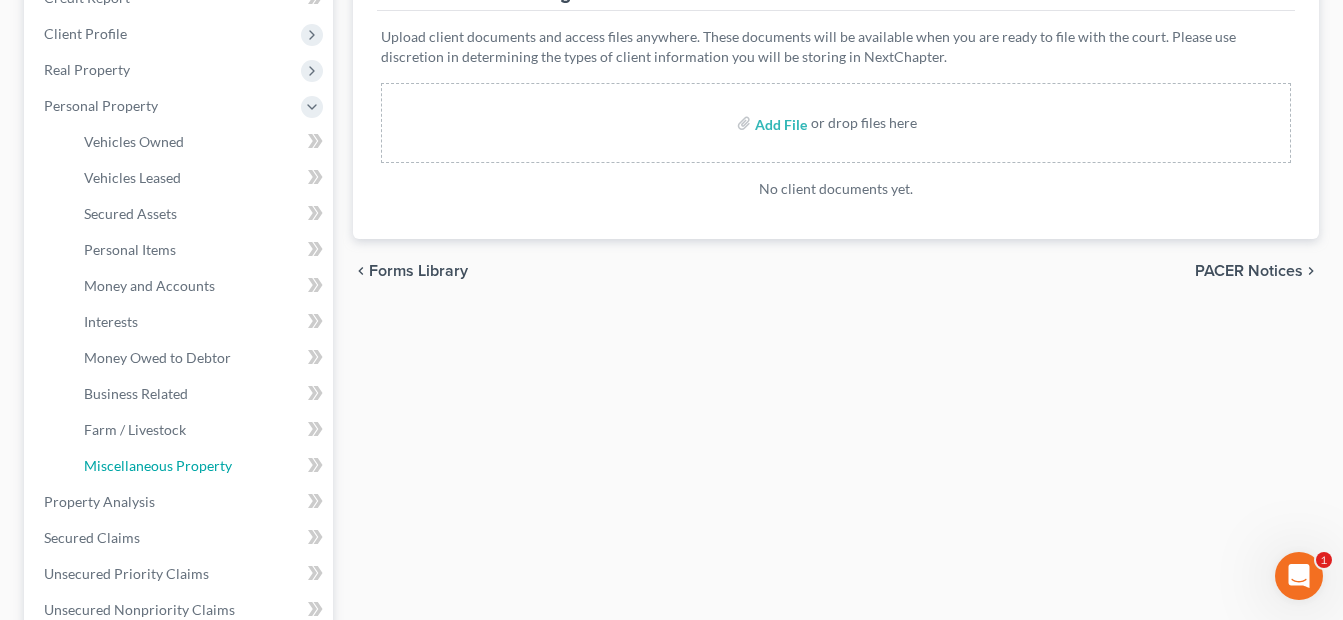 drag, startPoint x: 171, startPoint y: 457, endPoint x: 771, endPoint y: 420, distance: 601.1398 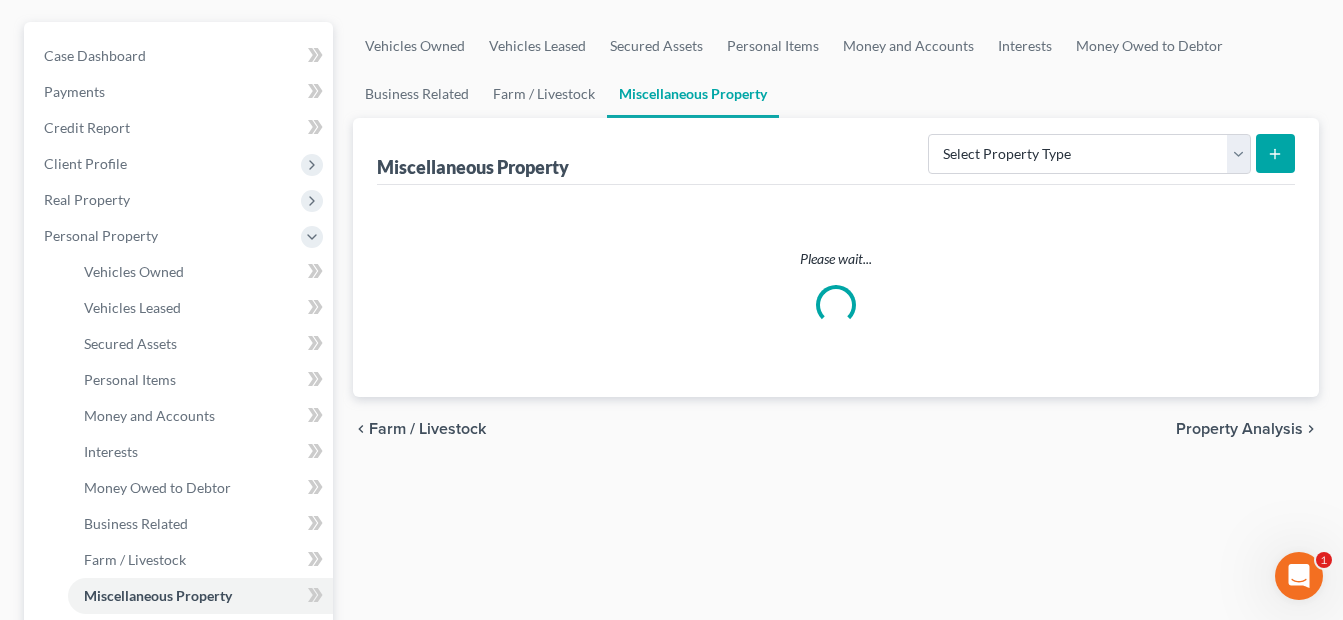 scroll, scrollTop: 0, scrollLeft: 0, axis: both 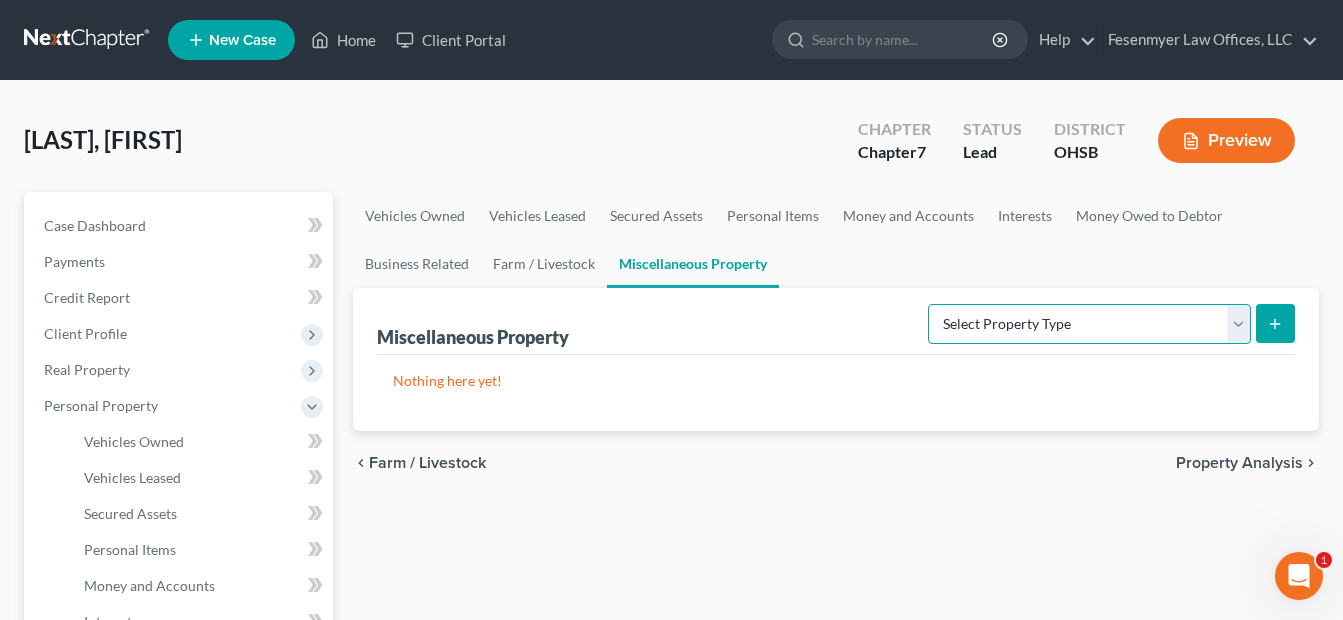 click on "Select Property Type Assigned for Creditor Benefit Within 1 Year Holding for Another Not Yet Listed Stored Within 1 Year Transferred" at bounding box center [1089, 324] 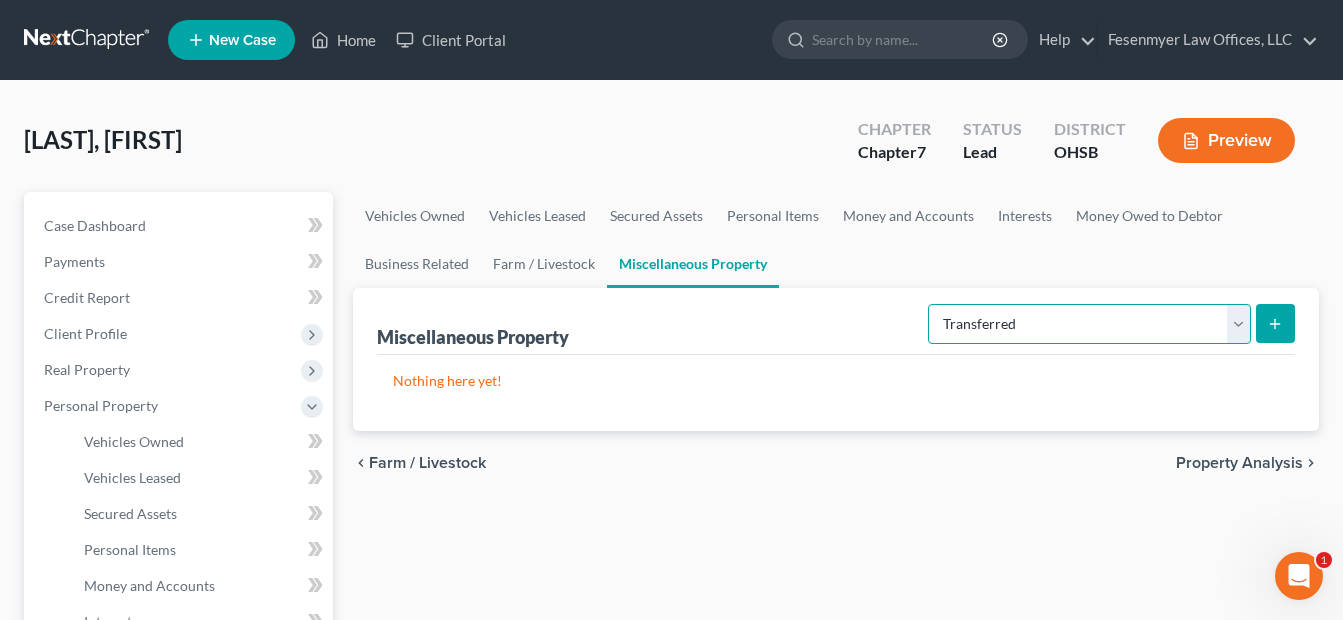 click on "Select Property Type Assigned for Creditor Benefit Within 1 Year Holding for Another Not Yet Listed Stored Within 1 Year Transferred" at bounding box center (1089, 324) 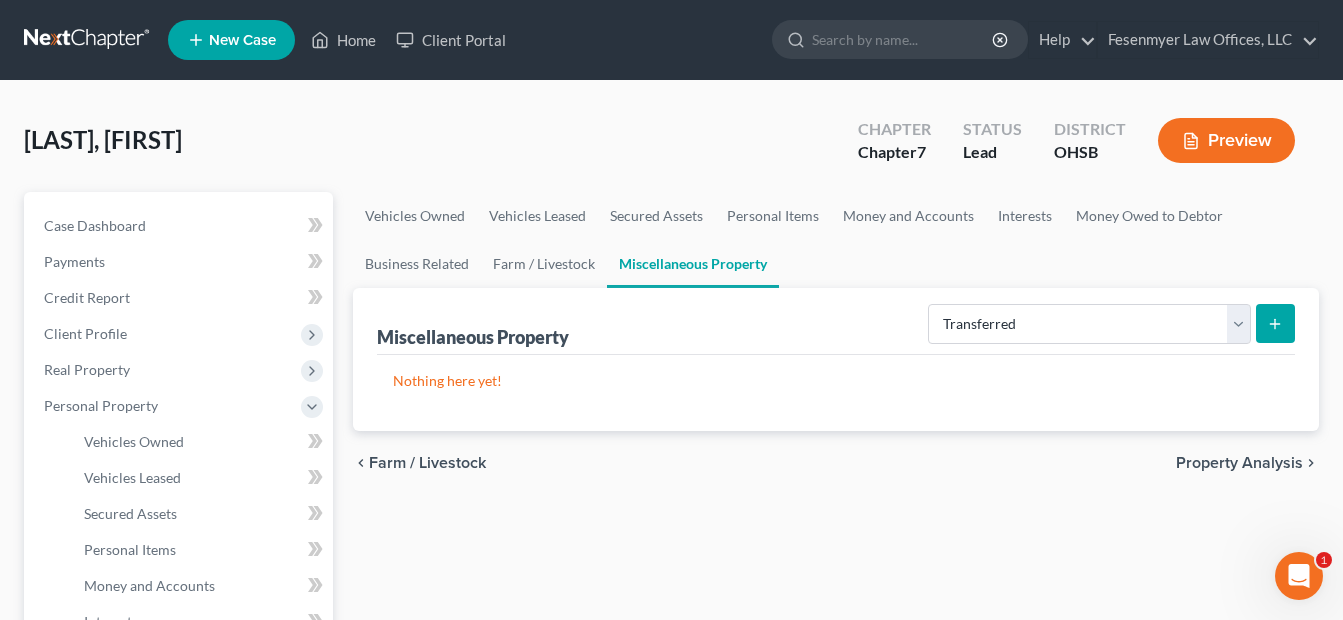 click 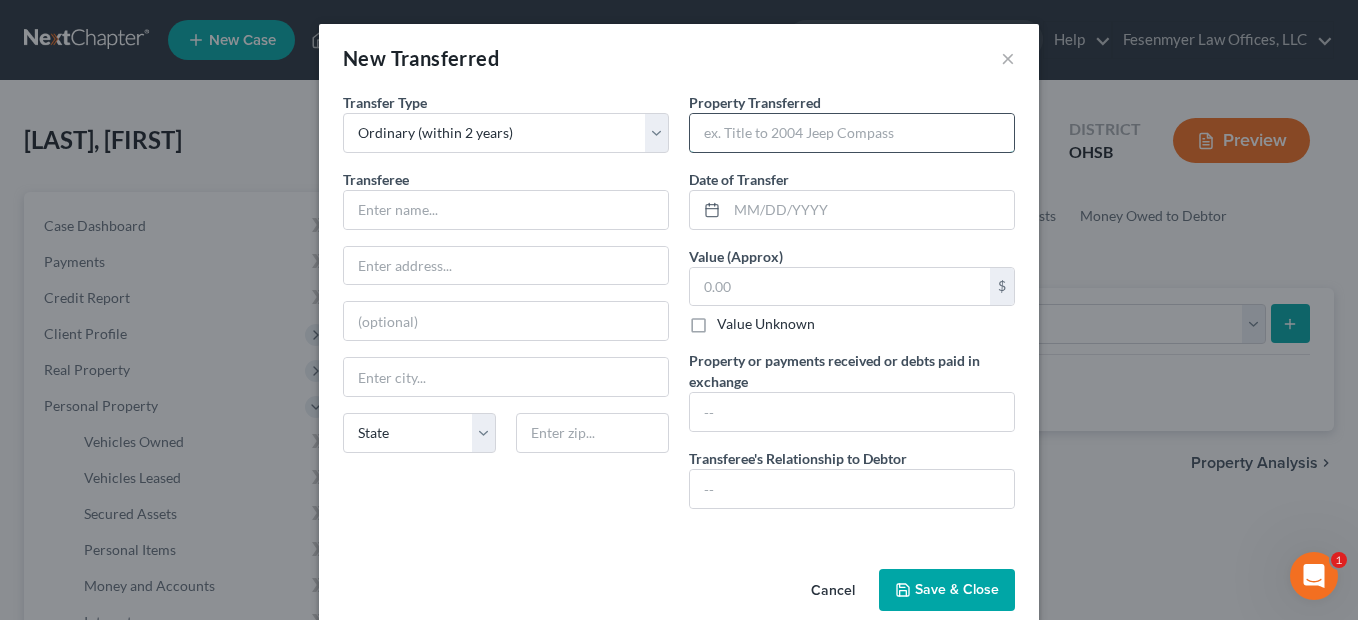 click at bounding box center (852, 133) 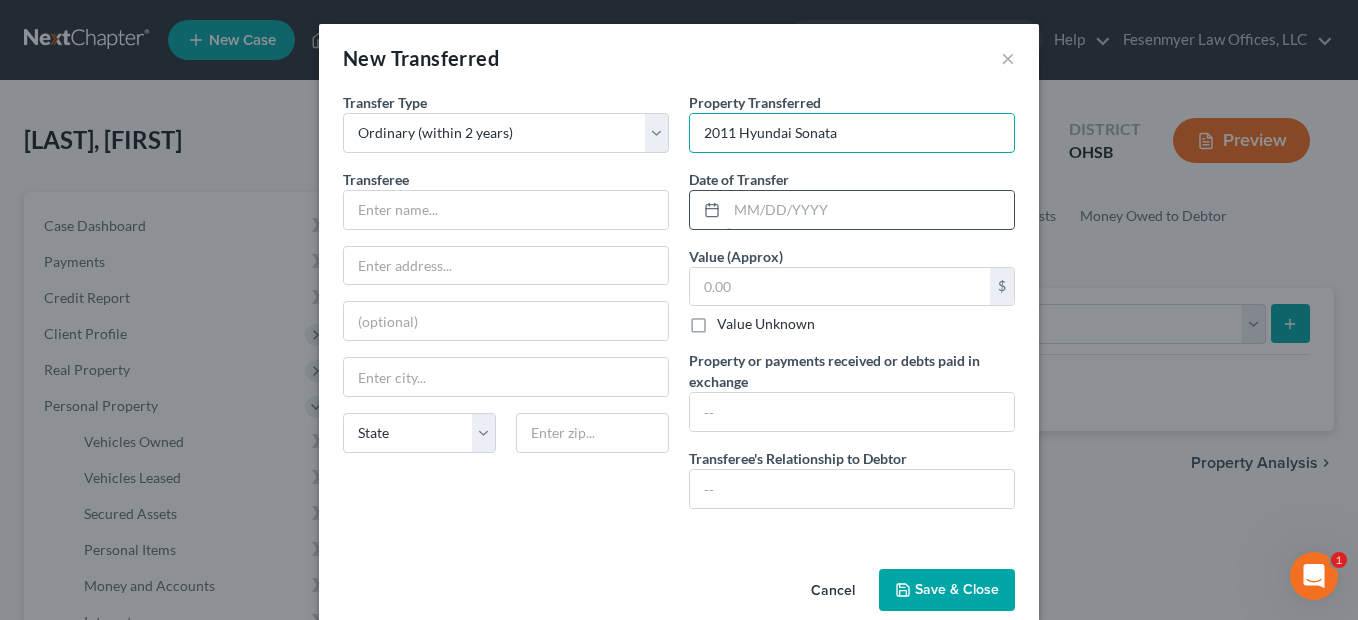 type on "2011 Hyundai Sonata" 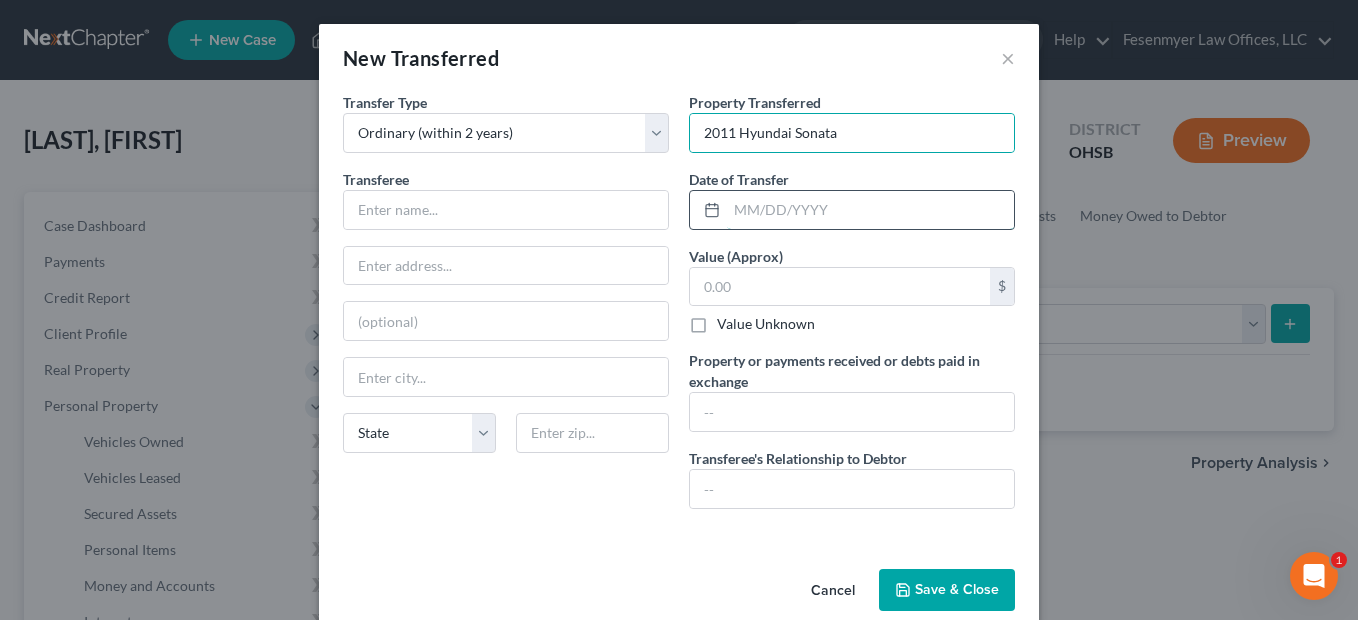 click at bounding box center (870, 210) 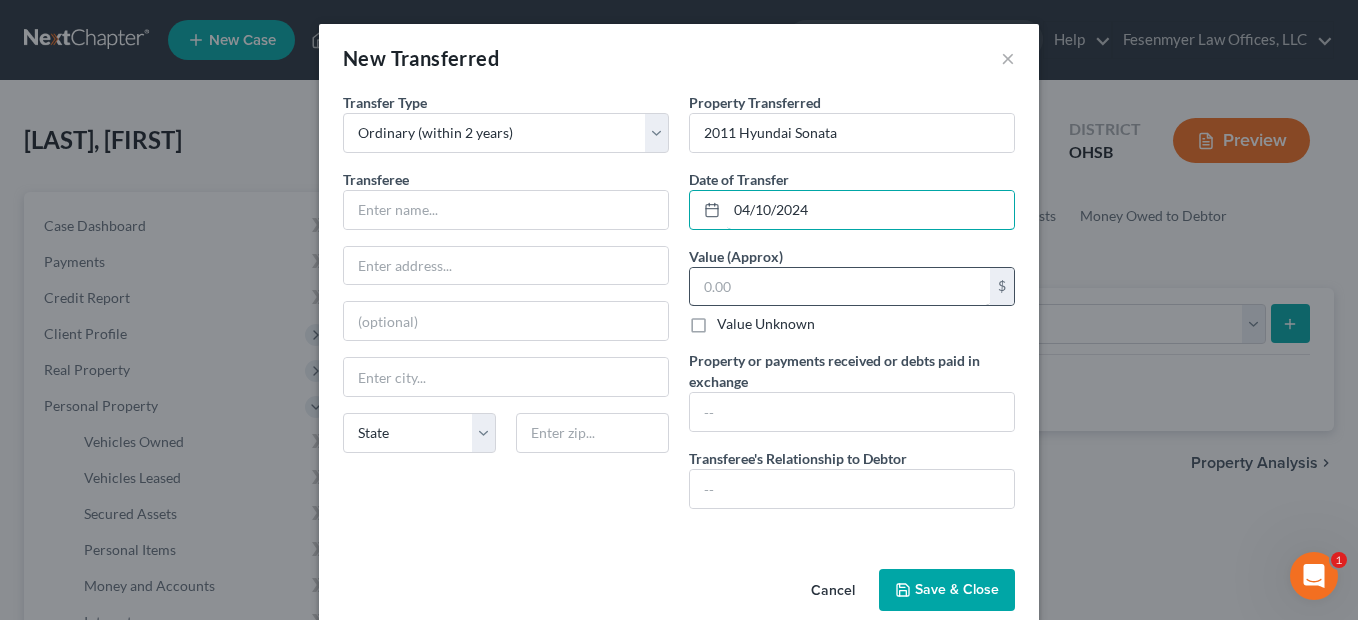 type on "04/10/2024" 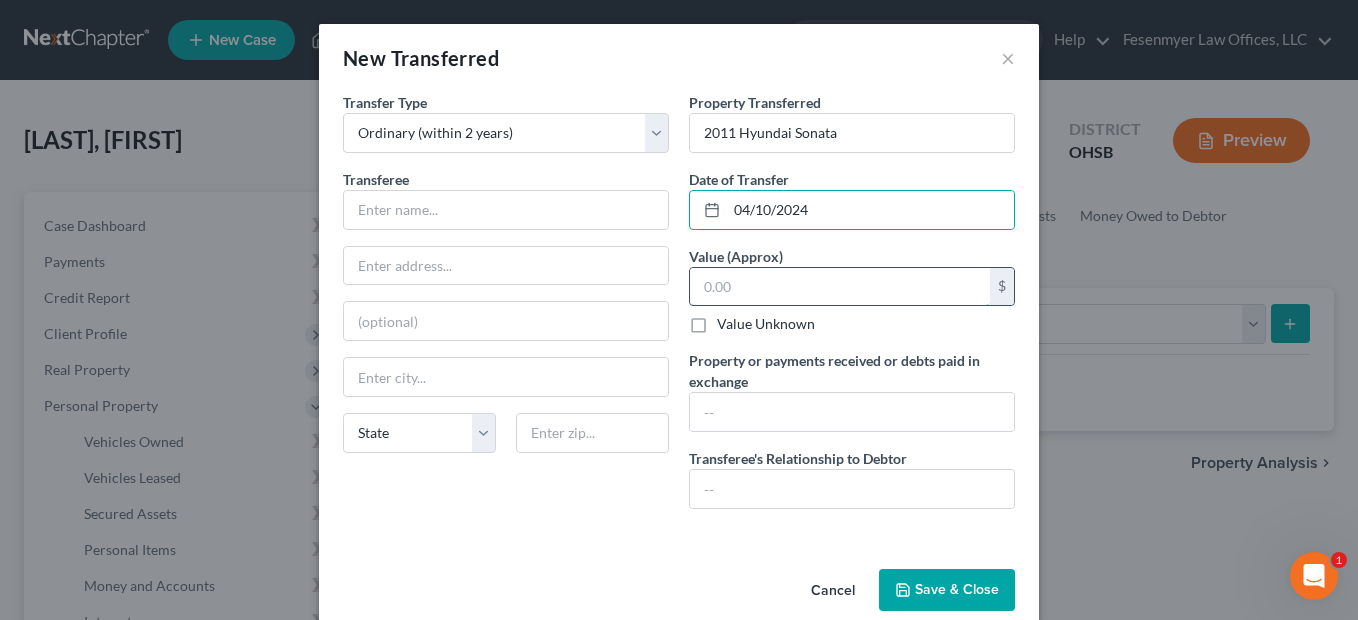 click at bounding box center (840, 287) 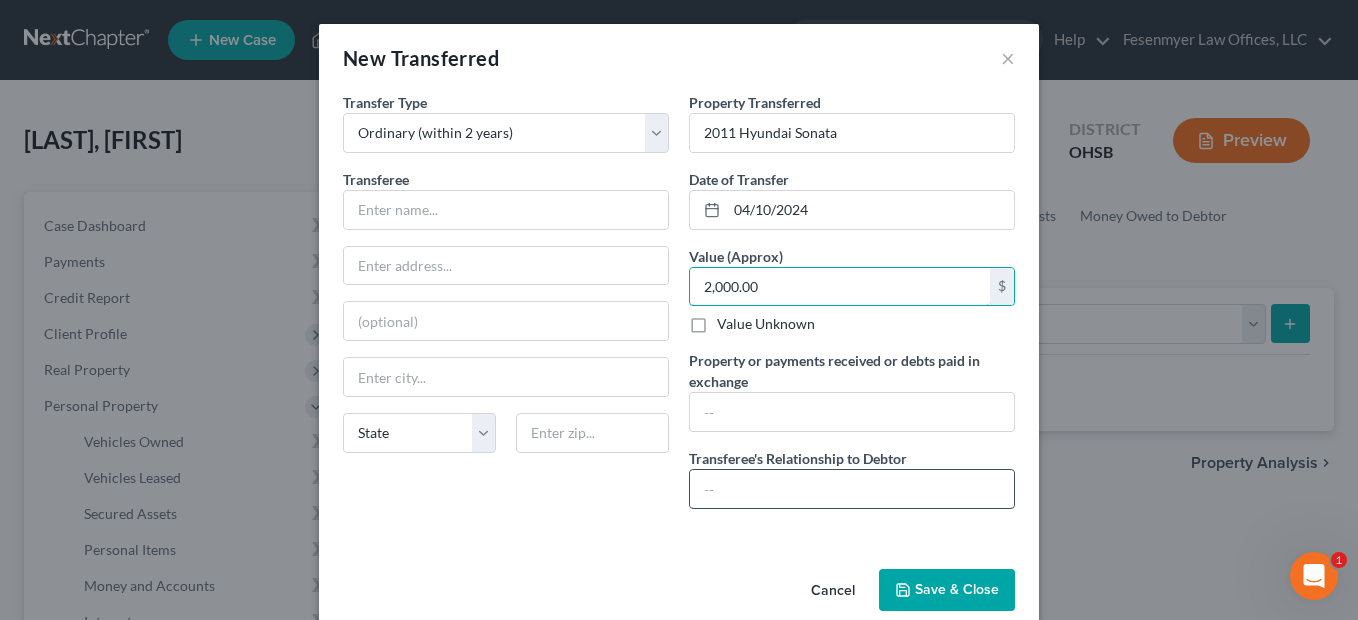 type on "2,000.00" 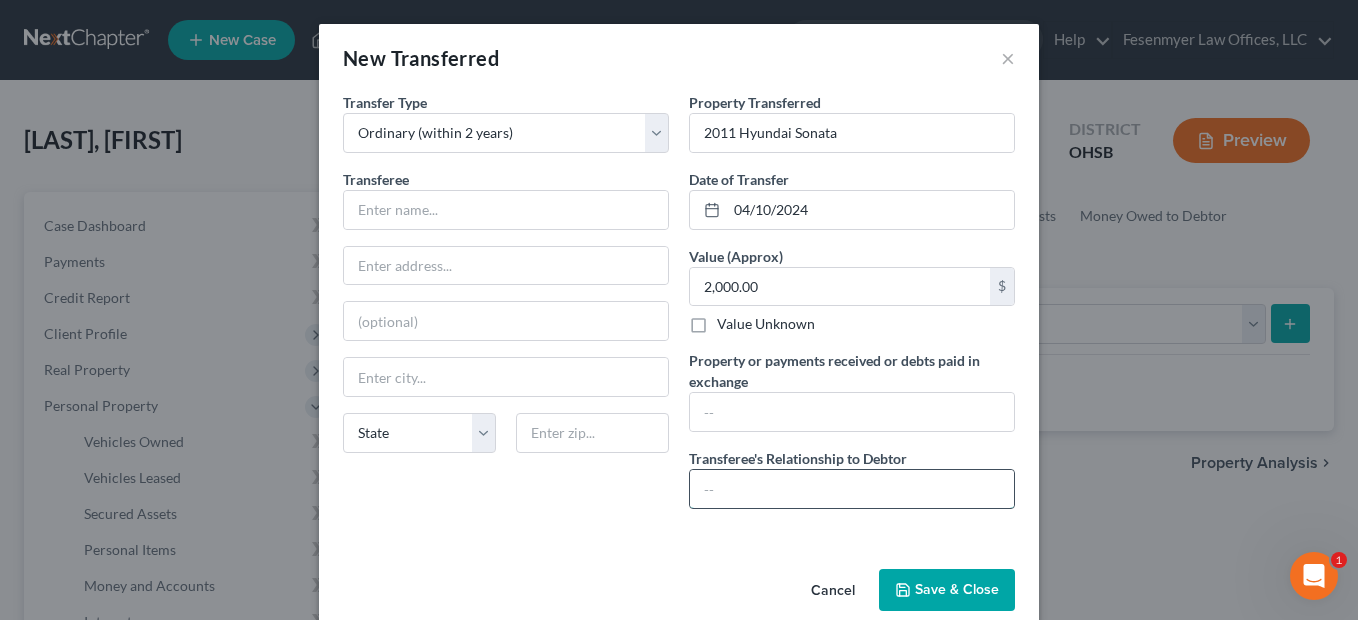 click at bounding box center (852, 489) 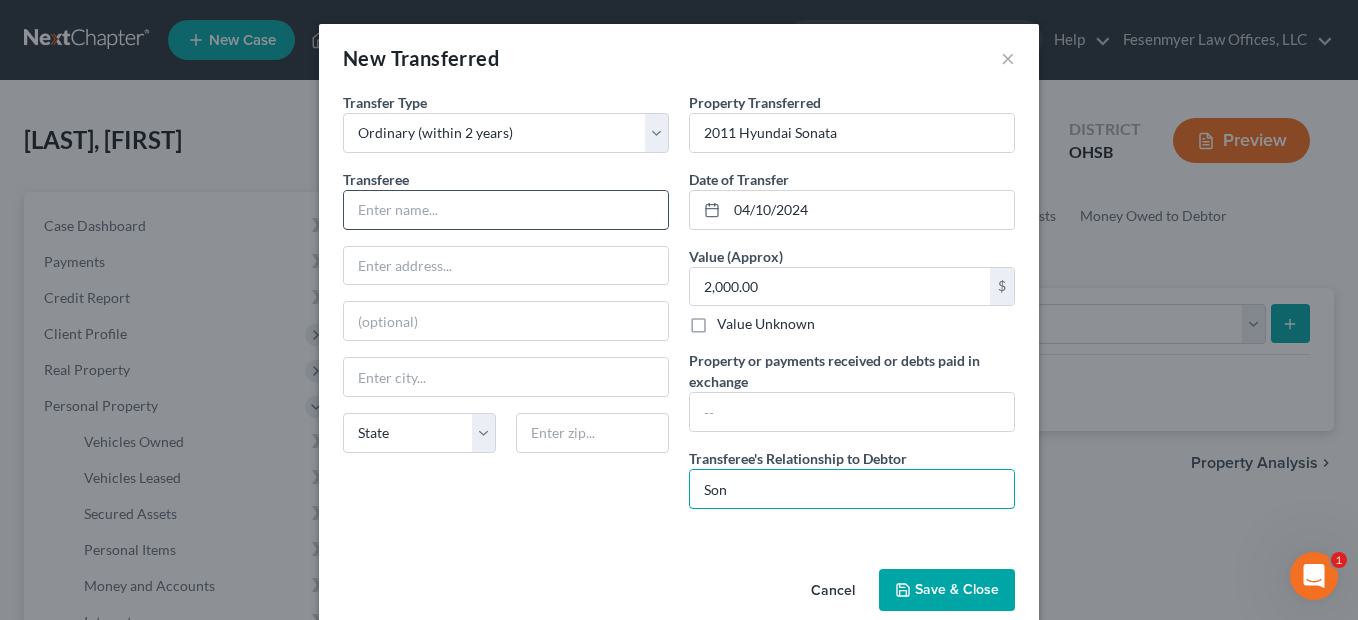 type on "Son" 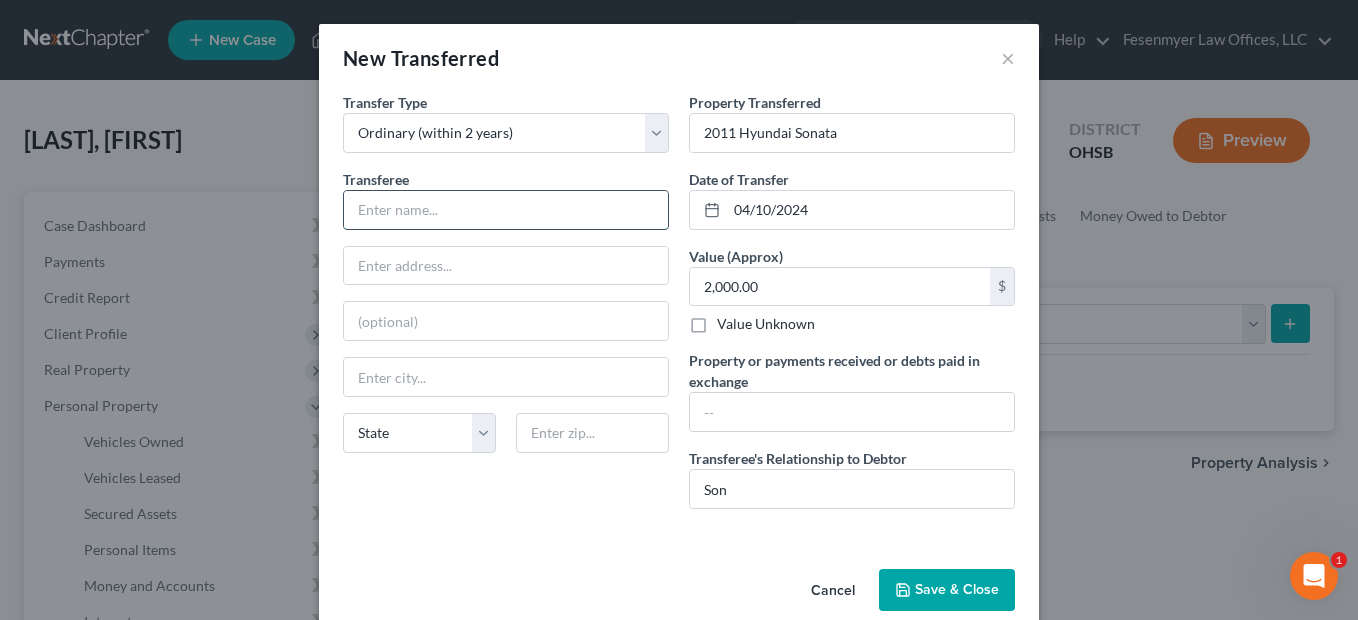 click at bounding box center (506, 210) 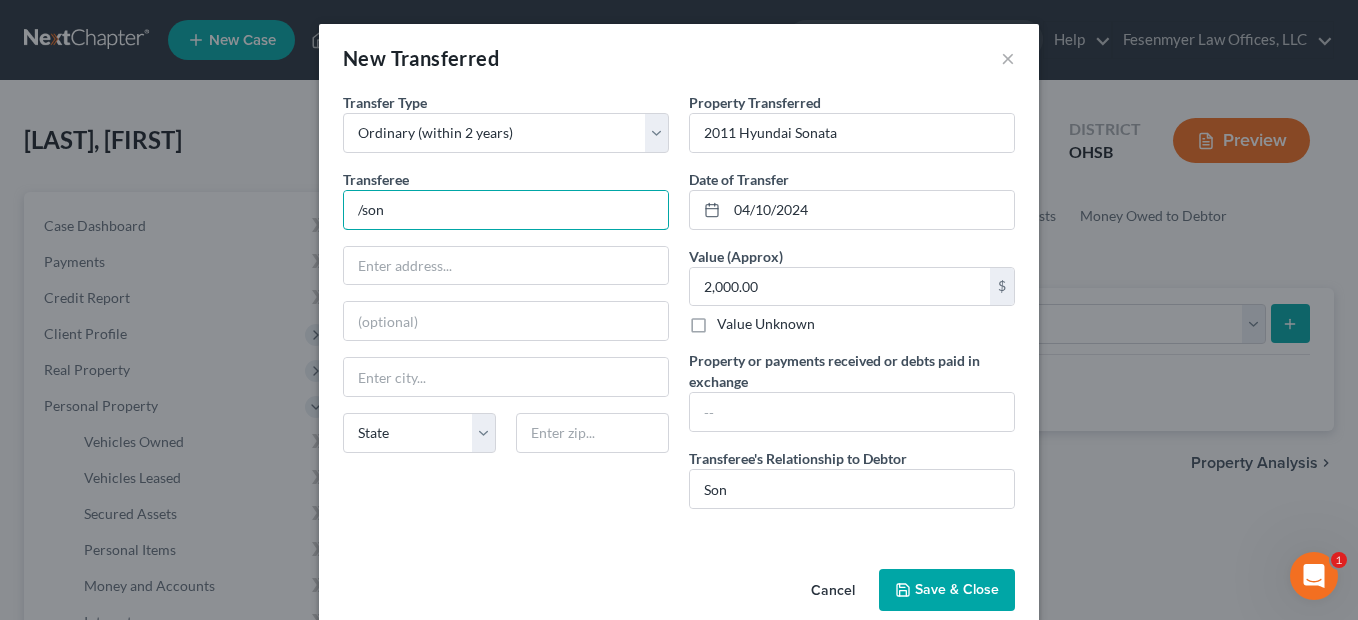 type on "/son" 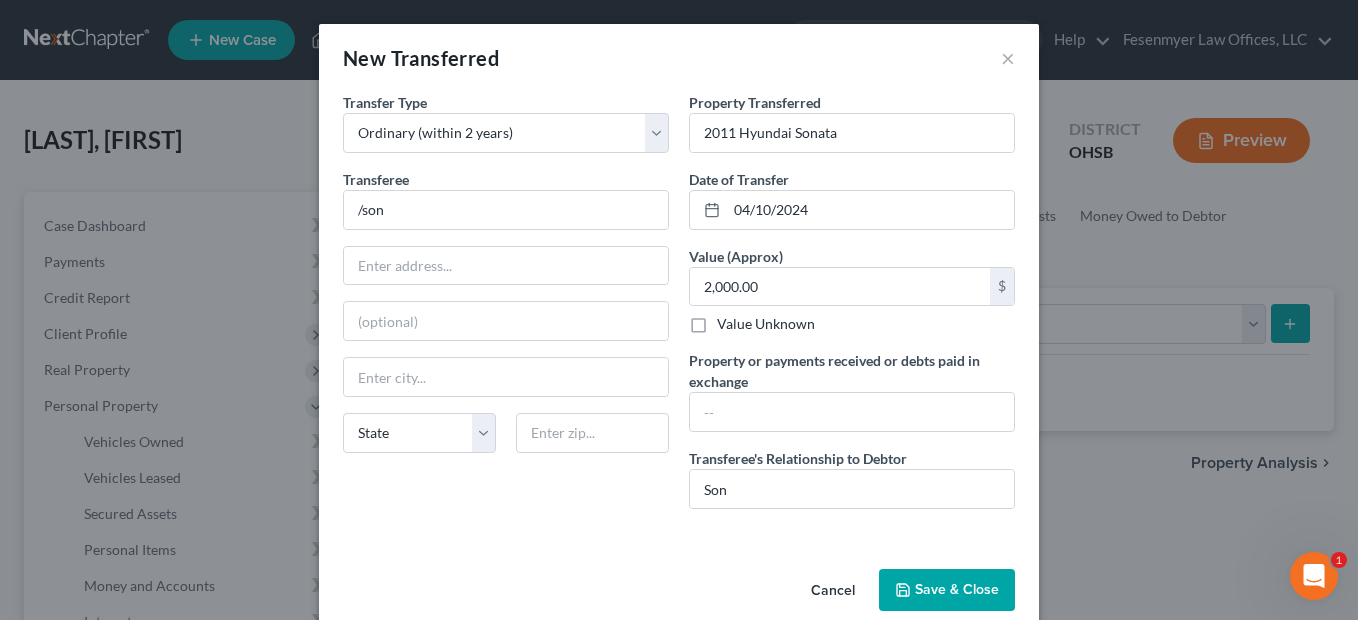 click on "Save & Close" at bounding box center [947, 590] 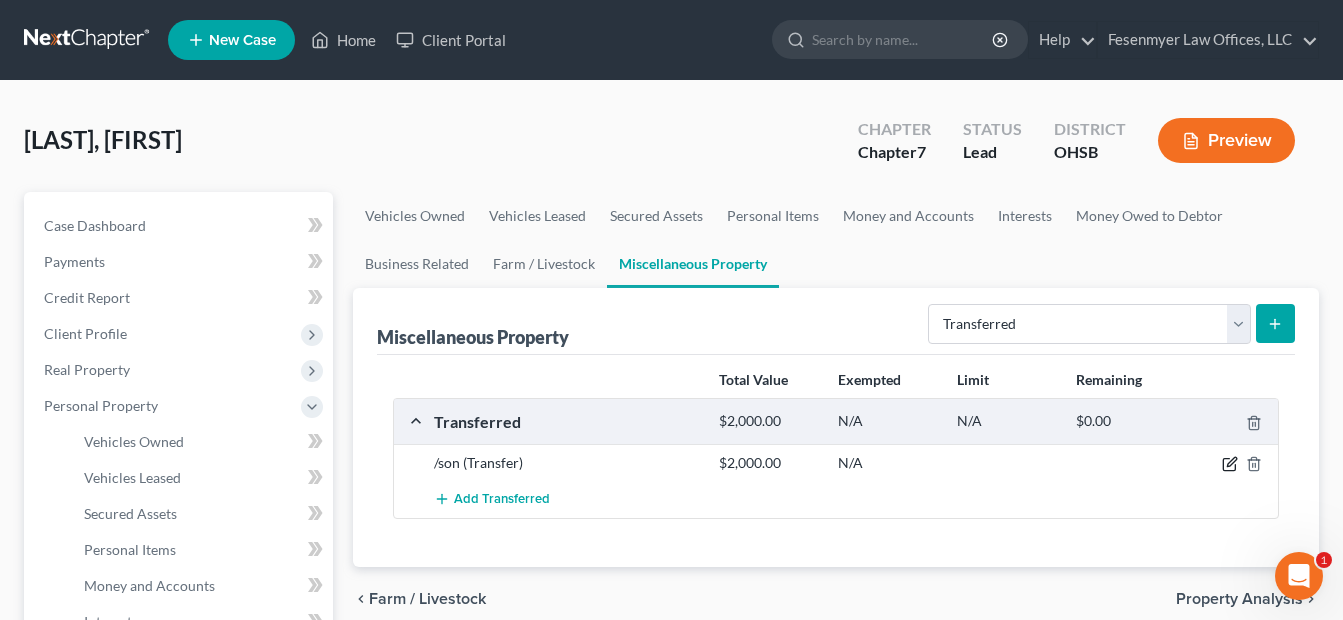 click 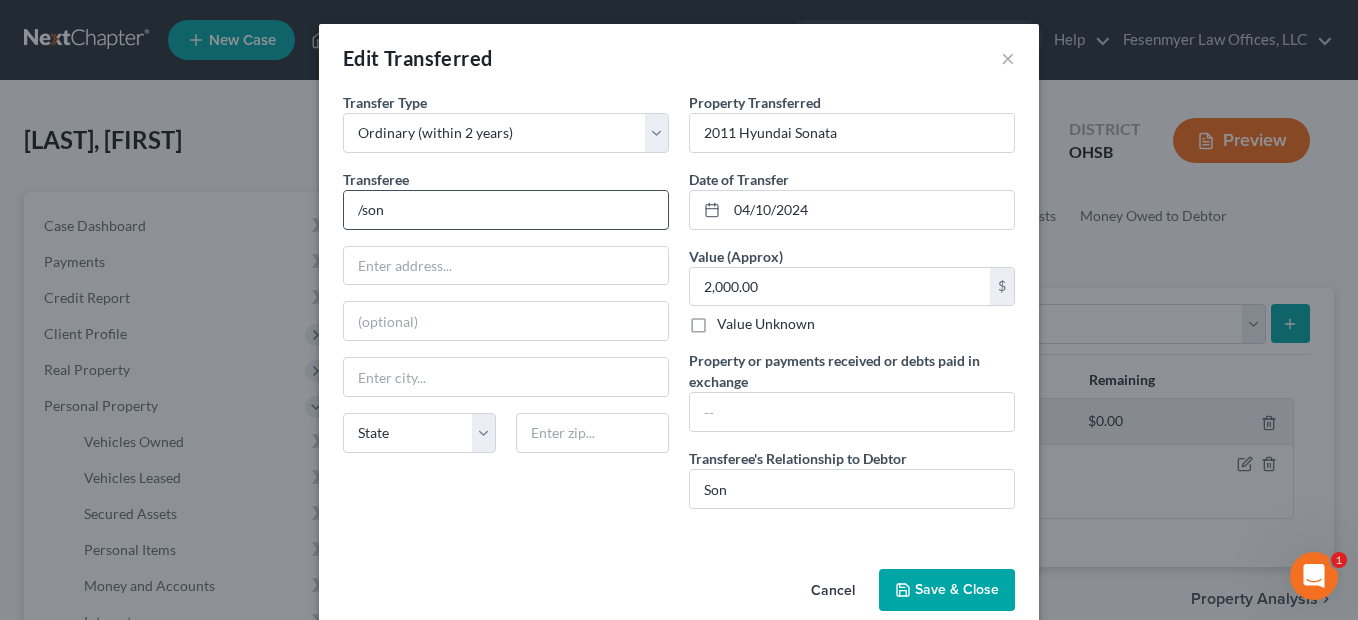 drag, startPoint x: 357, startPoint y: 213, endPoint x: 340, endPoint y: 212, distance: 17.029387 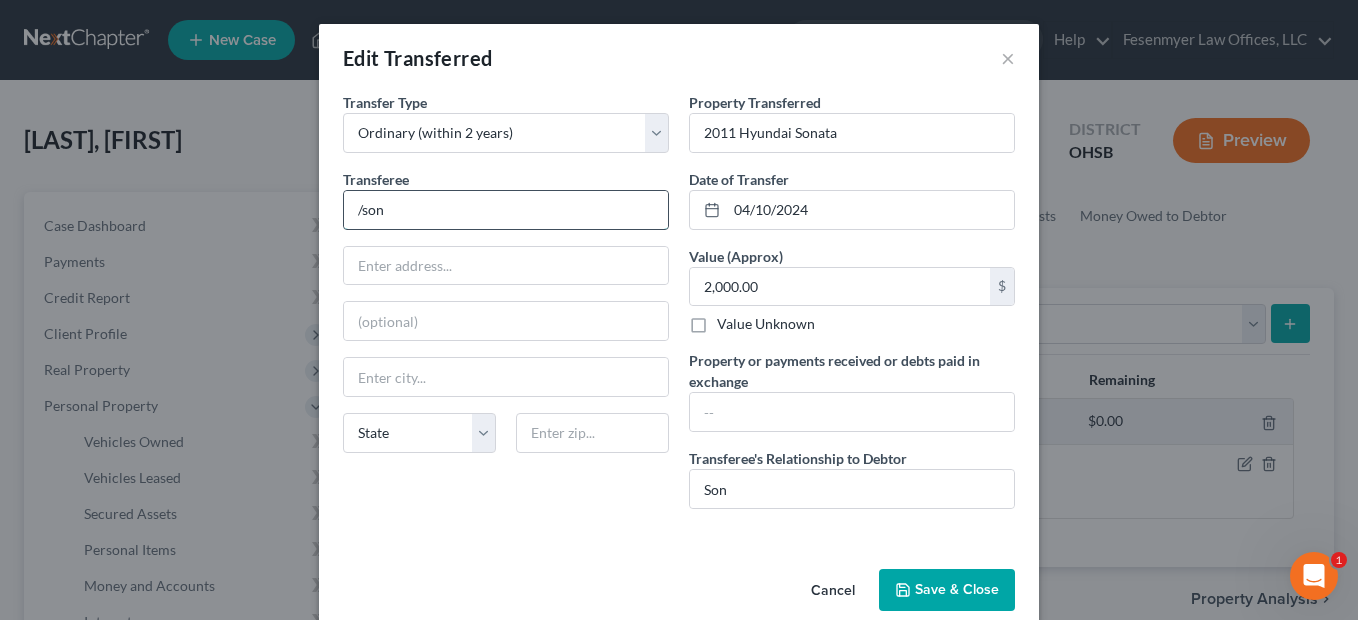 click on "/son" at bounding box center [506, 210] 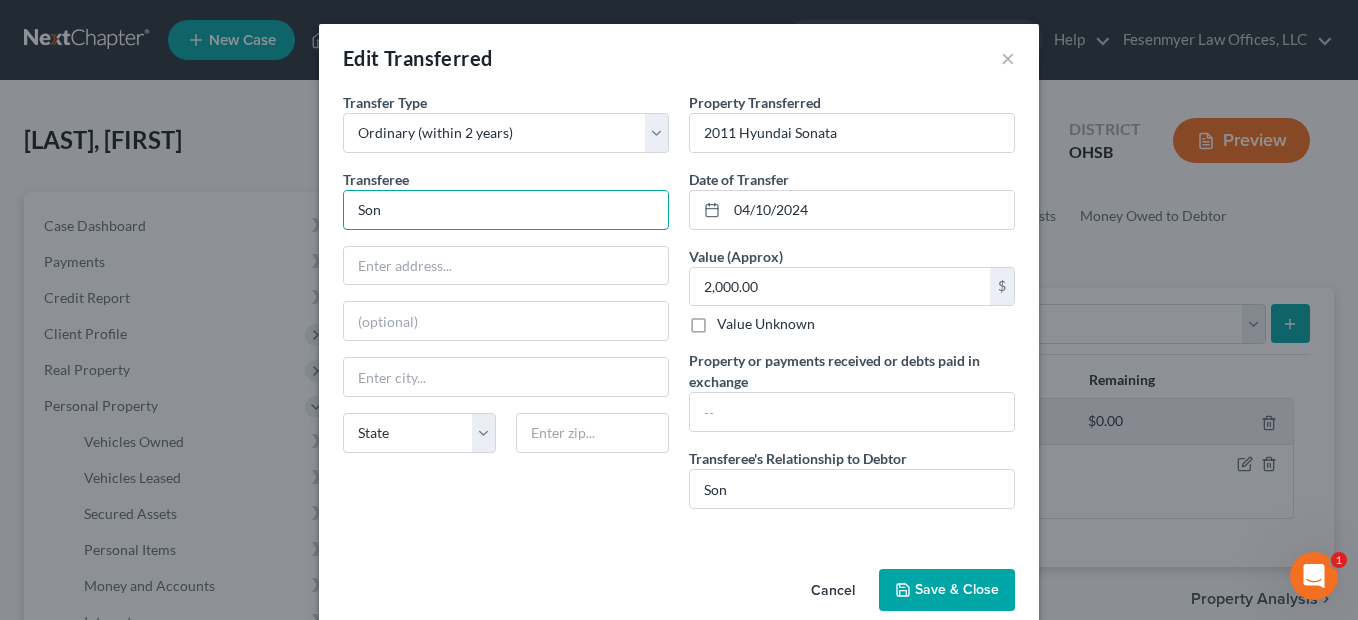 type on "Son" 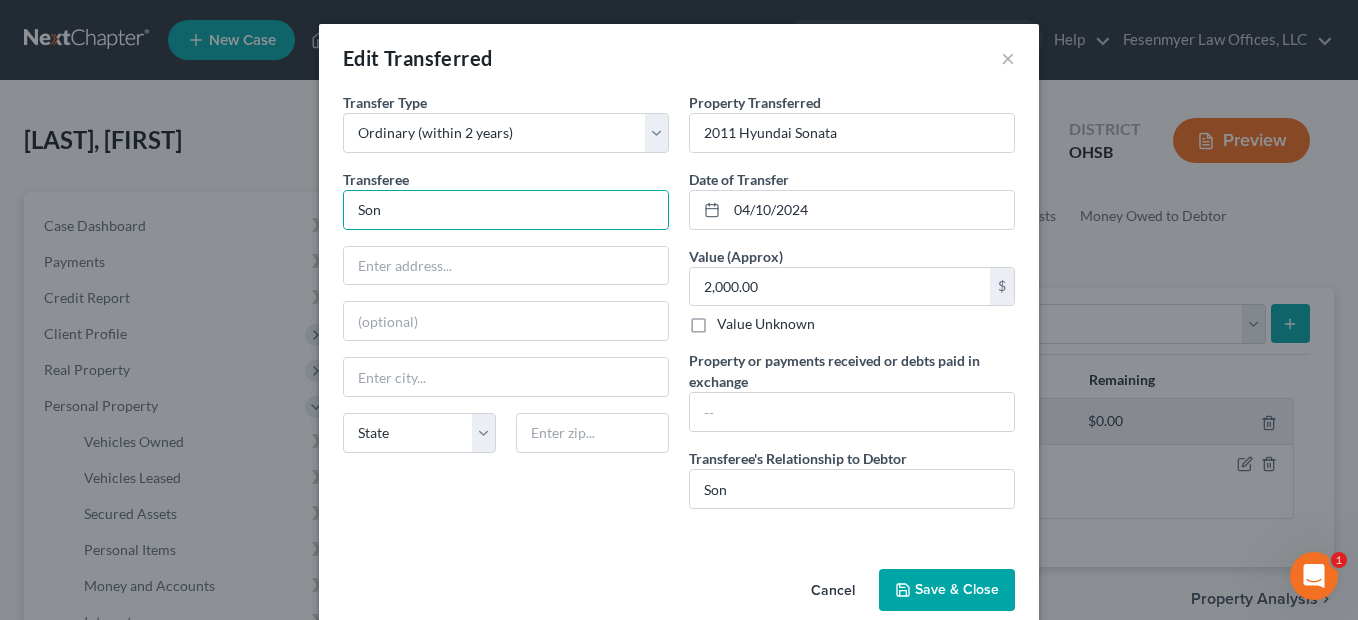 click on "Save & Close" at bounding box center [947, 590] 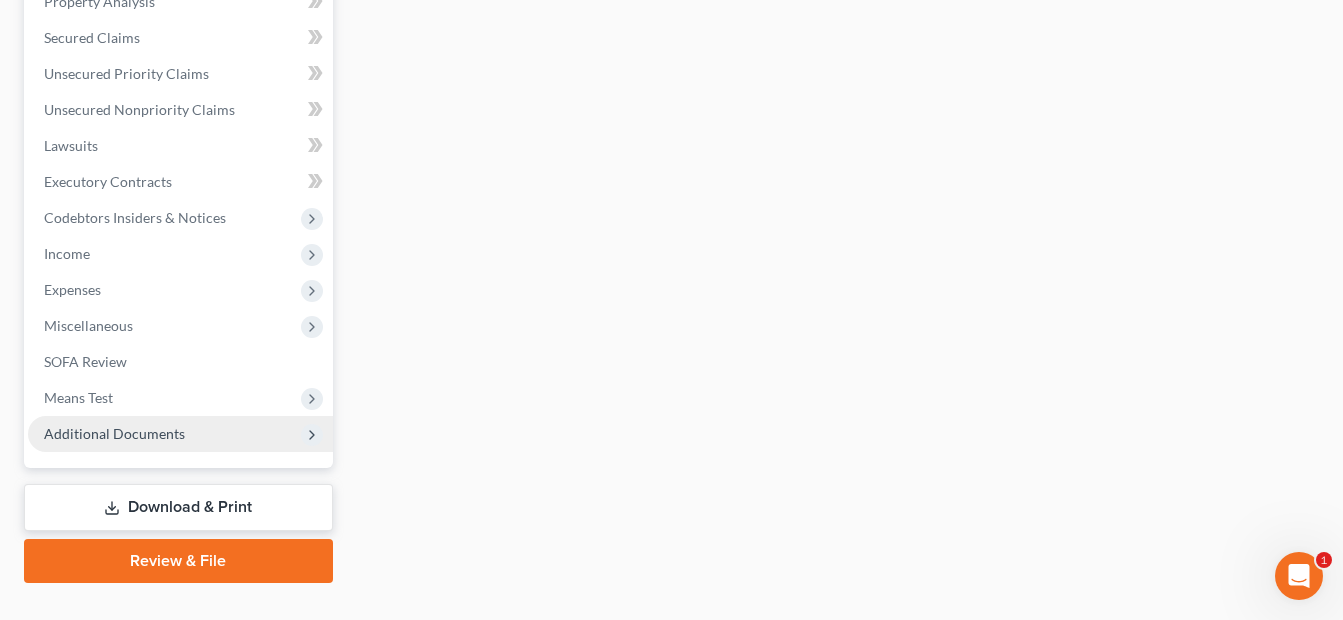 click on "Additional Documents" at bounding box center (114, 433) 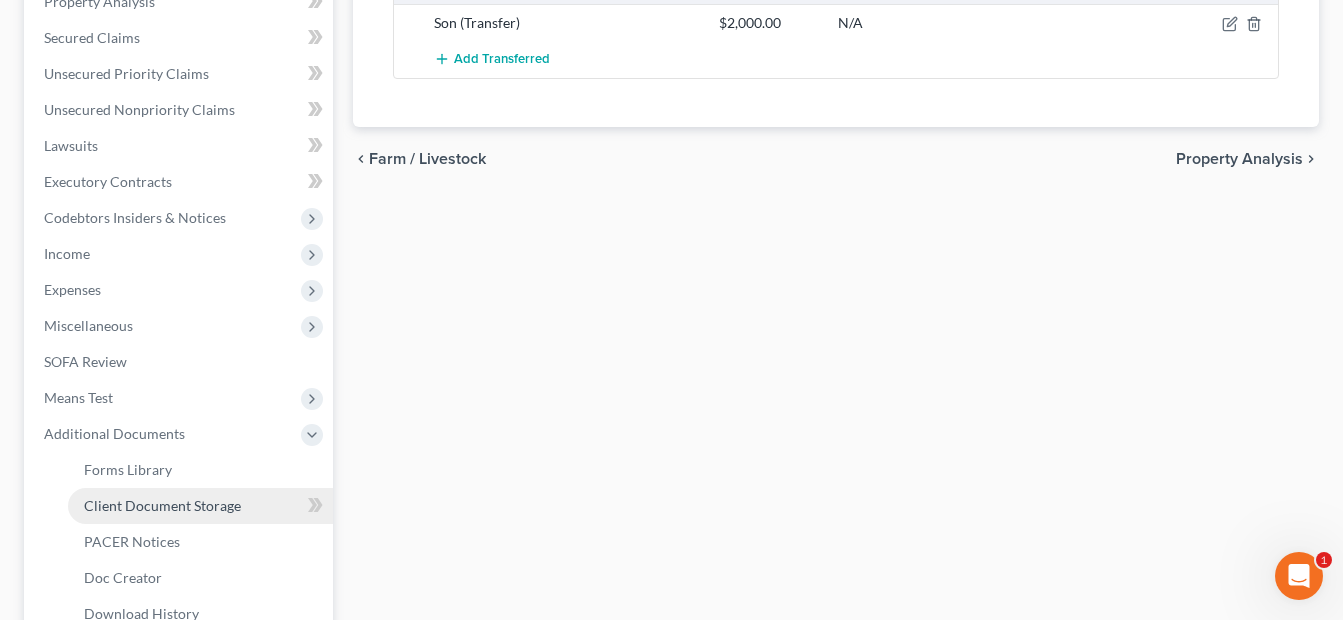 click on "Client Document Storage" at bounding box center (162, 505) 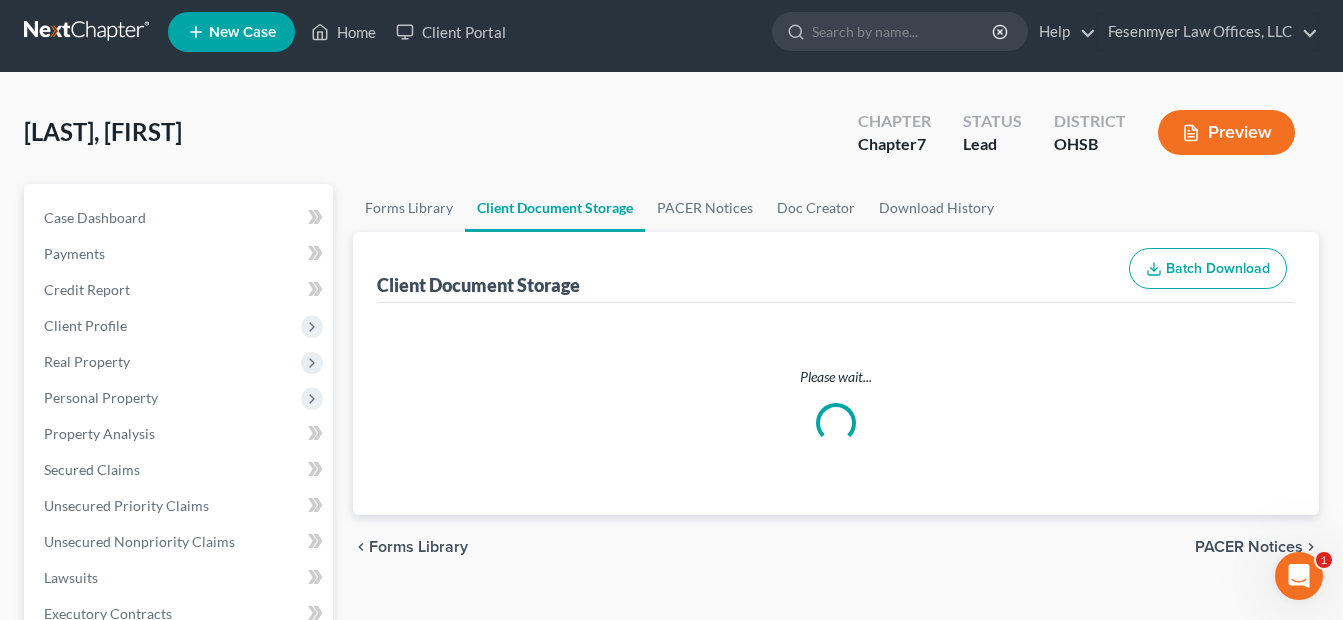 scroll, scrollTop: 0, scrollLeft: 0, axis: both 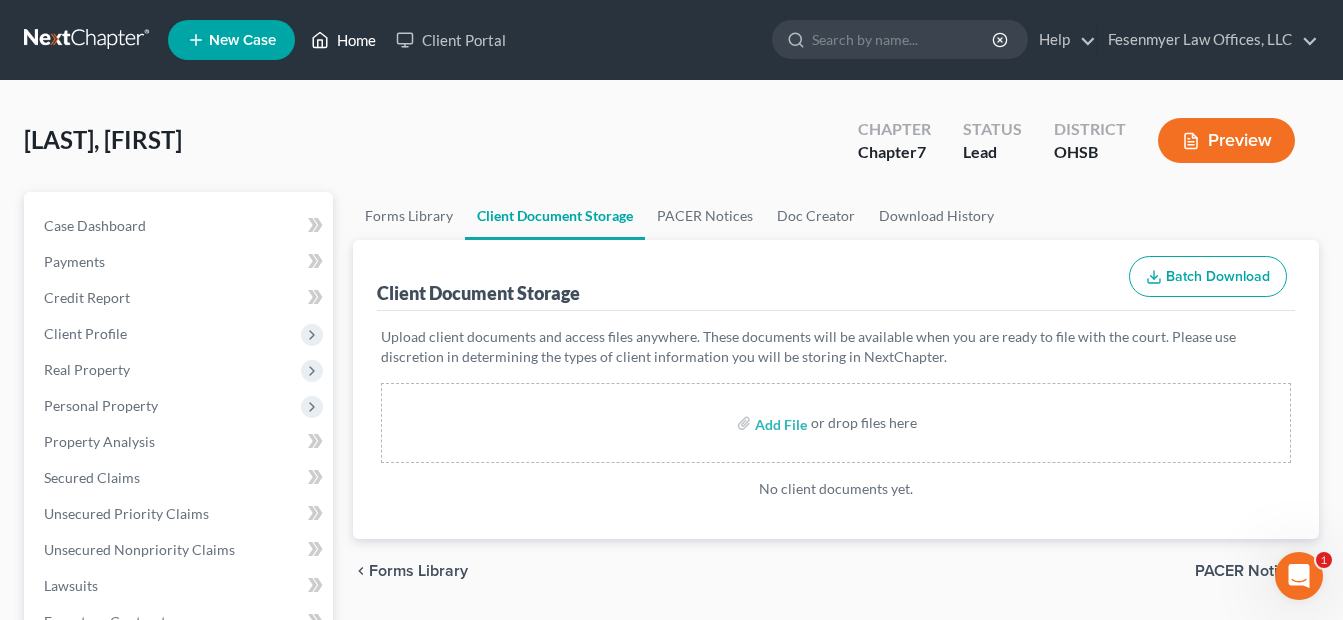 click on "Home" at bounding box center [343, 40] 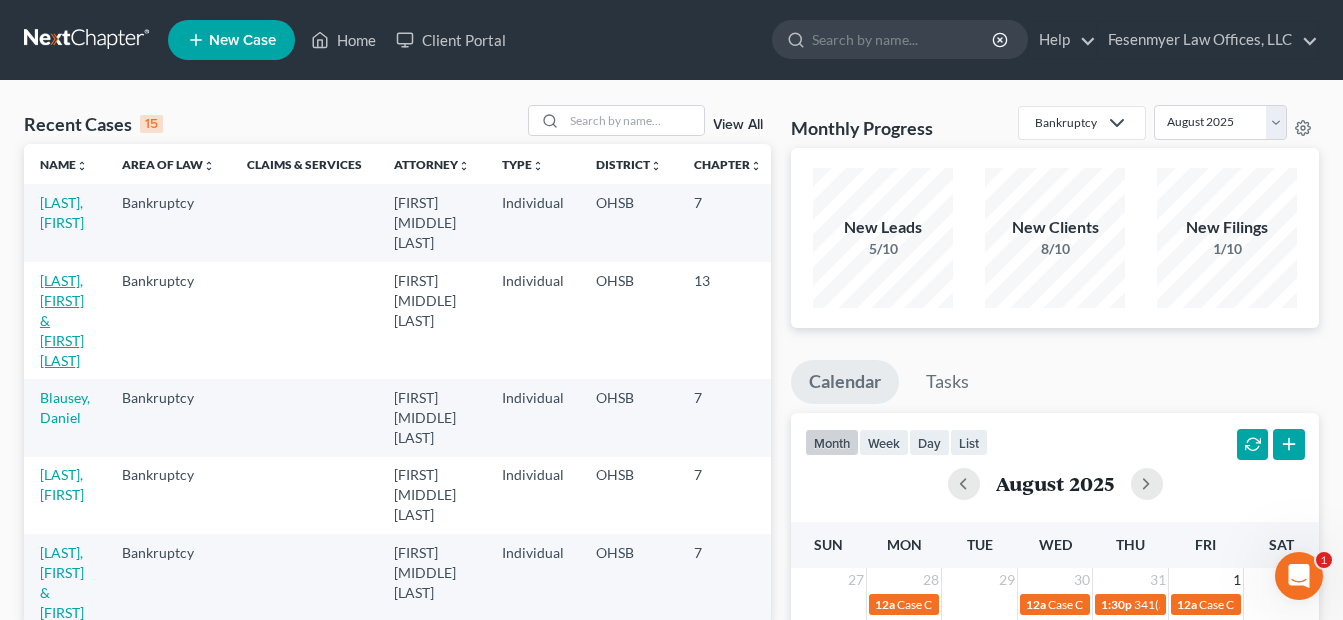 click on "Stiles, Richard & Stacy" at bounding box center (62, 320) 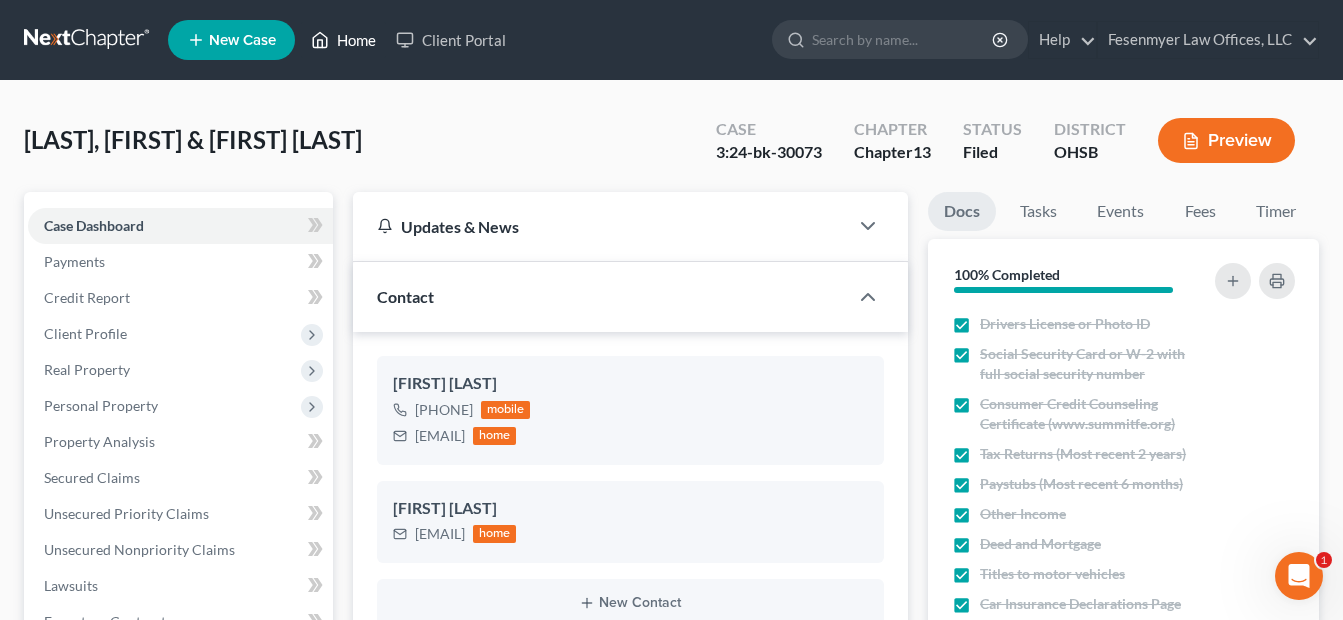 click on "Home" at bounding box center (343, 40) 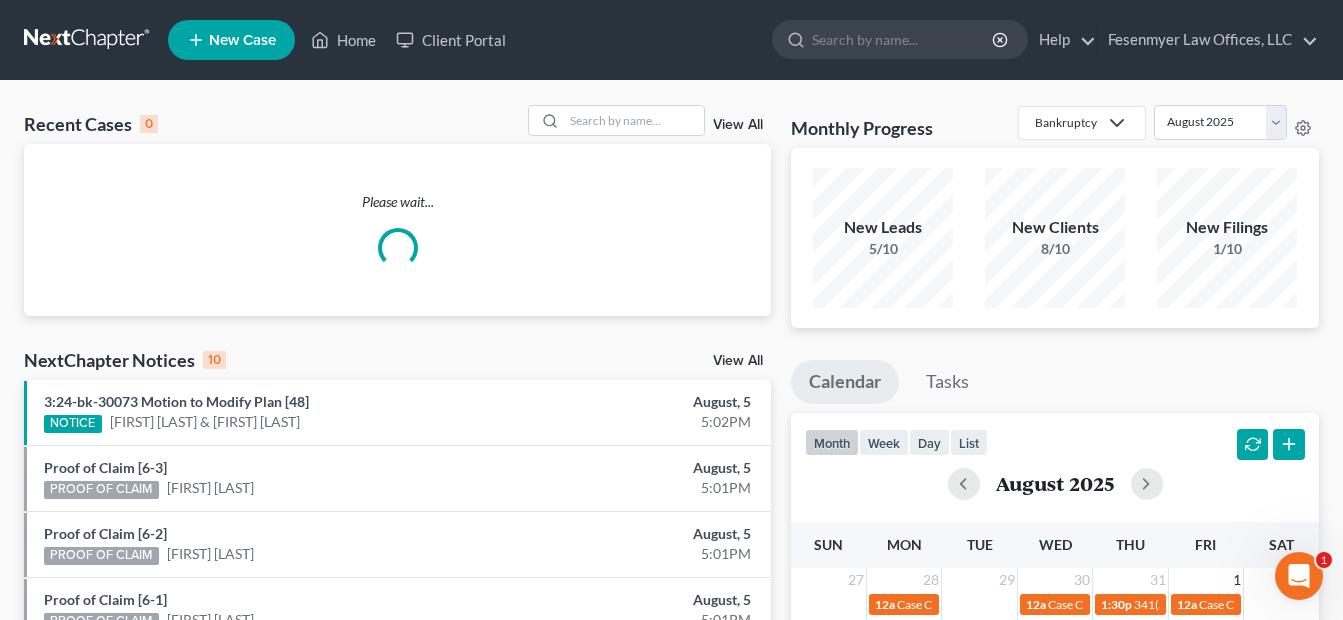click on "View All" at bounding box center (738, 125) 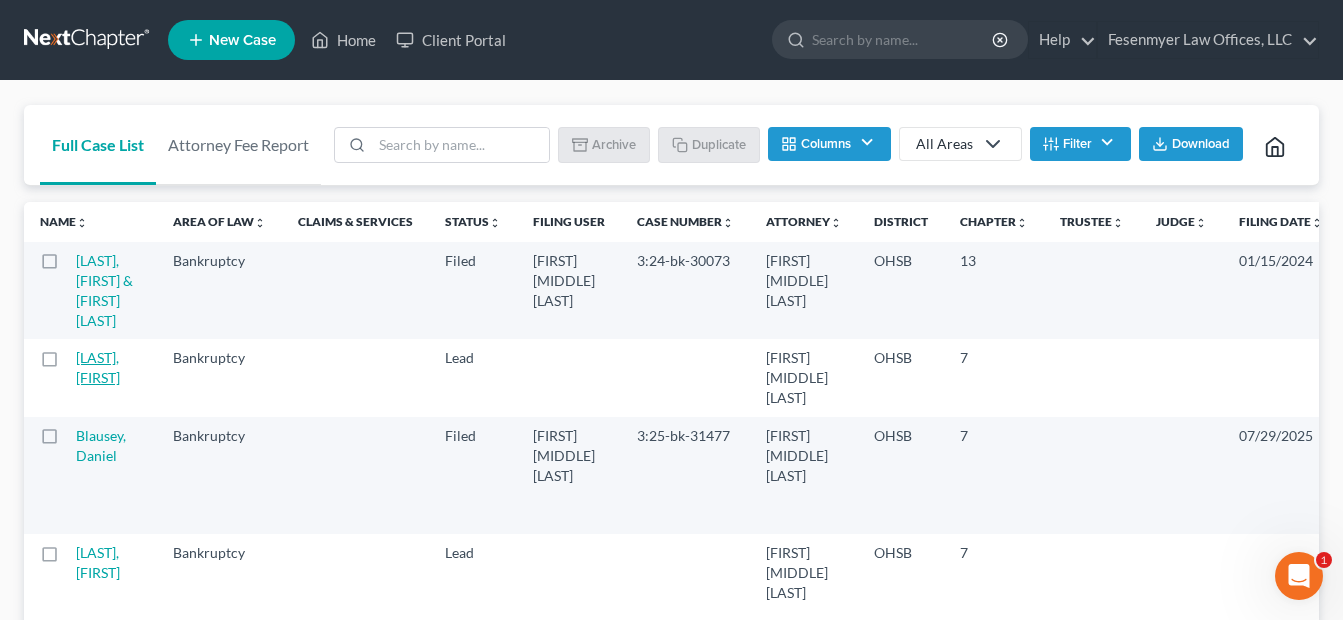 click on "[LAST], [FIRST]" at bounding box center [98, 367] 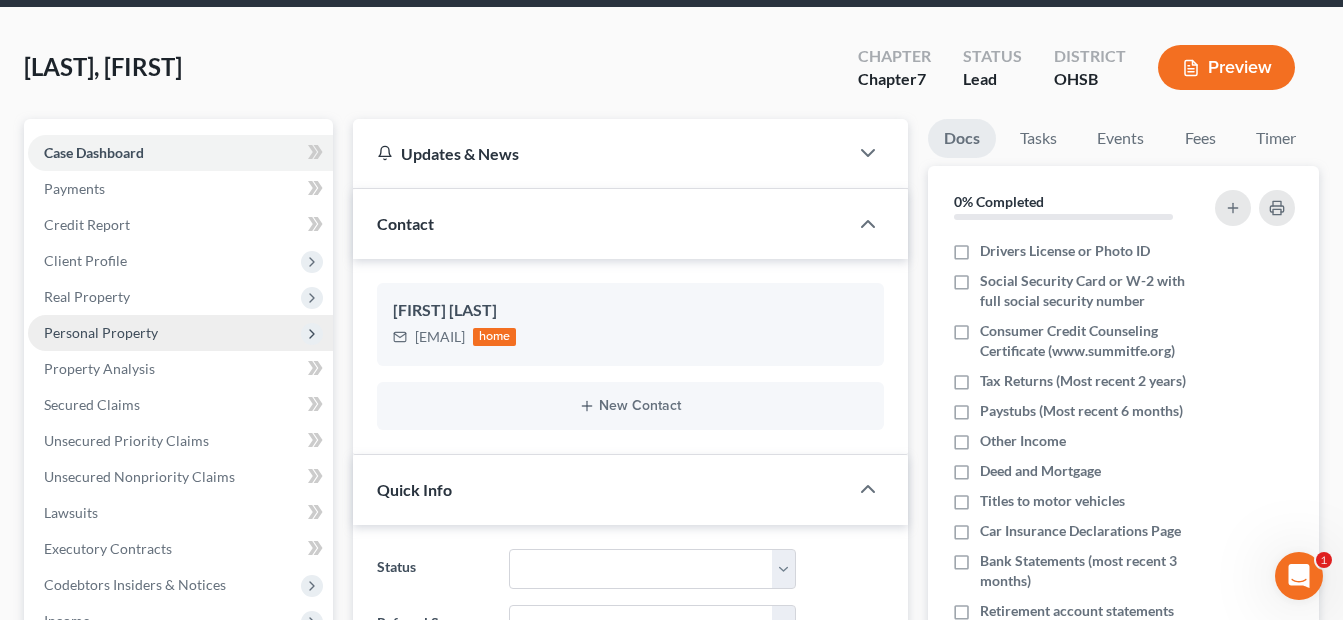 scroll, scrollTop: 400, scrollLeft: 0, axis: vertical 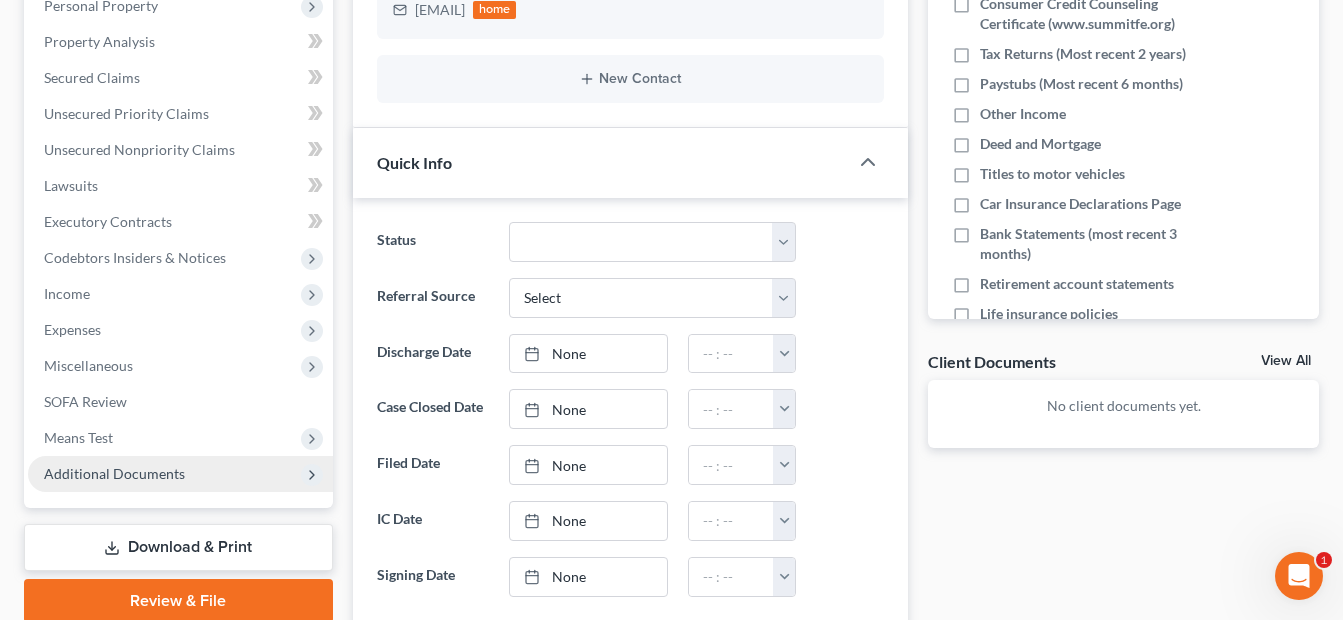 click on "Additional Documents" at bounding box center [114, 473] 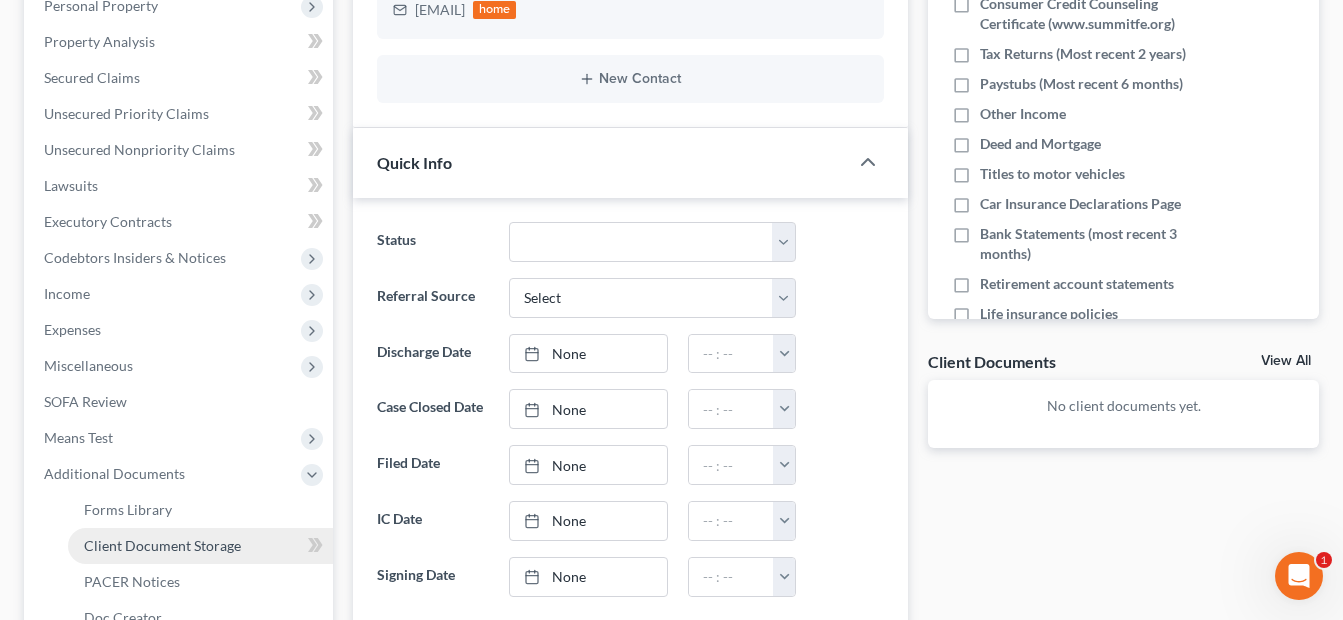 click on "Client Document Storage" at bounding box center (200, 546) 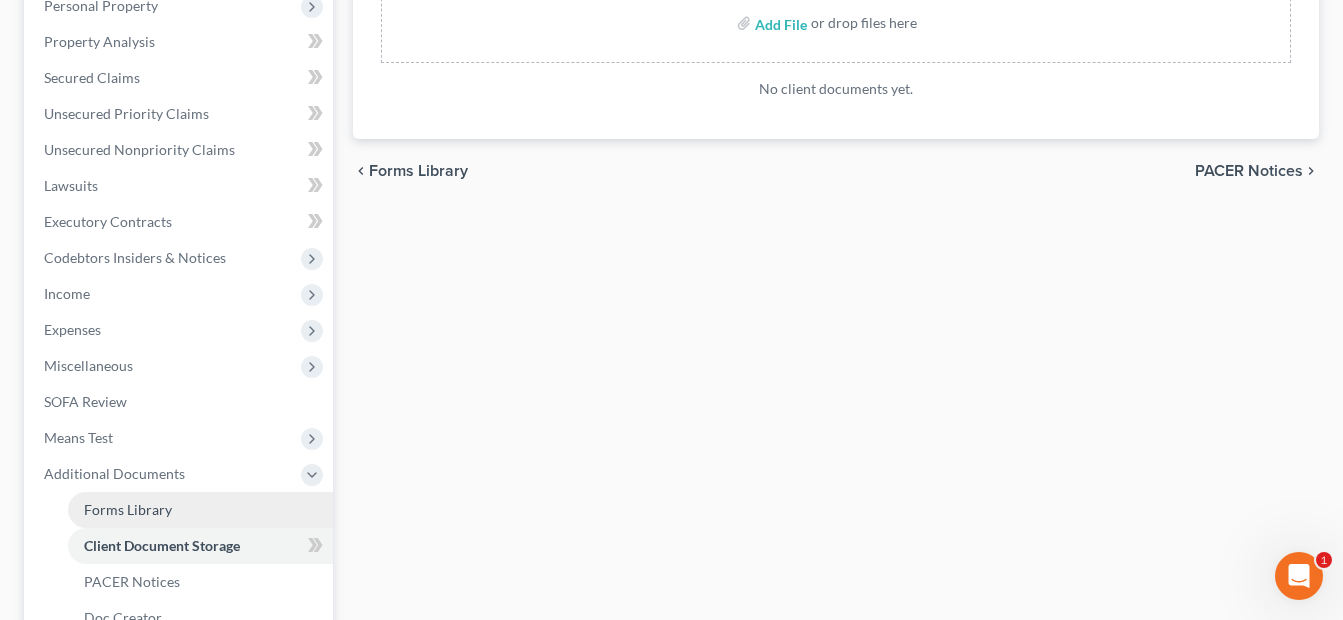 scroll, scrollTop: 500, scrollLeft: 0, axis: vertical 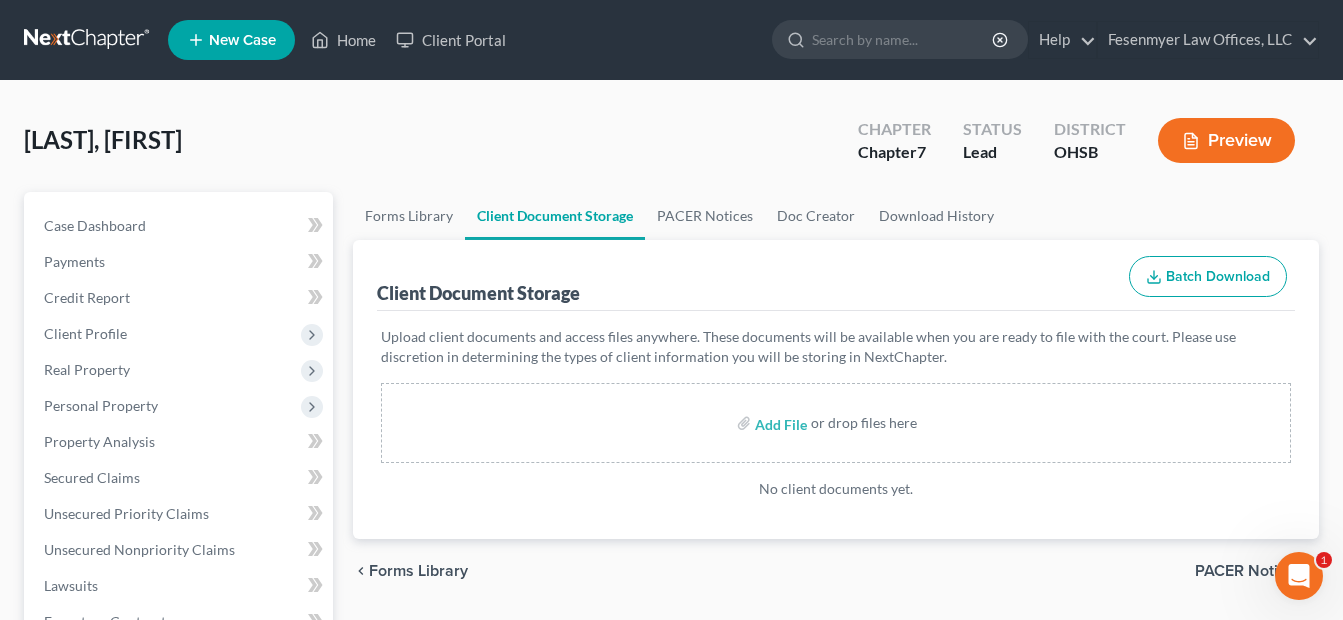 click 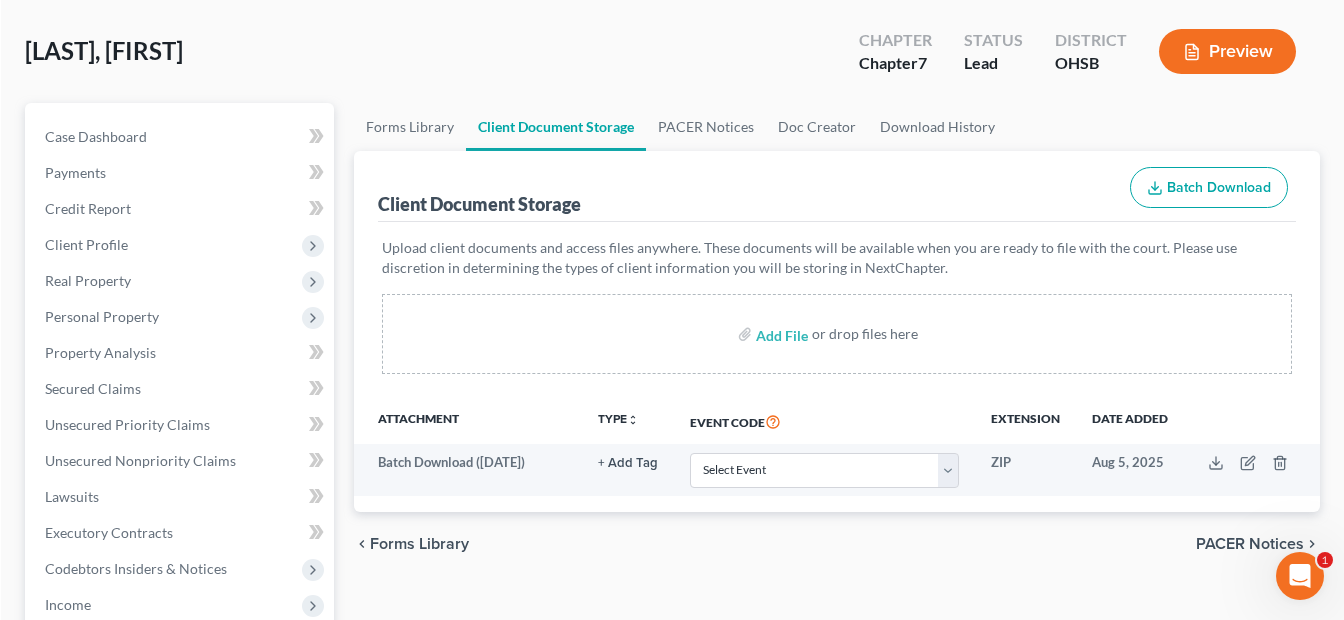 scroll, scrollTop: 200, scrollLeft: 0, axis: vertical 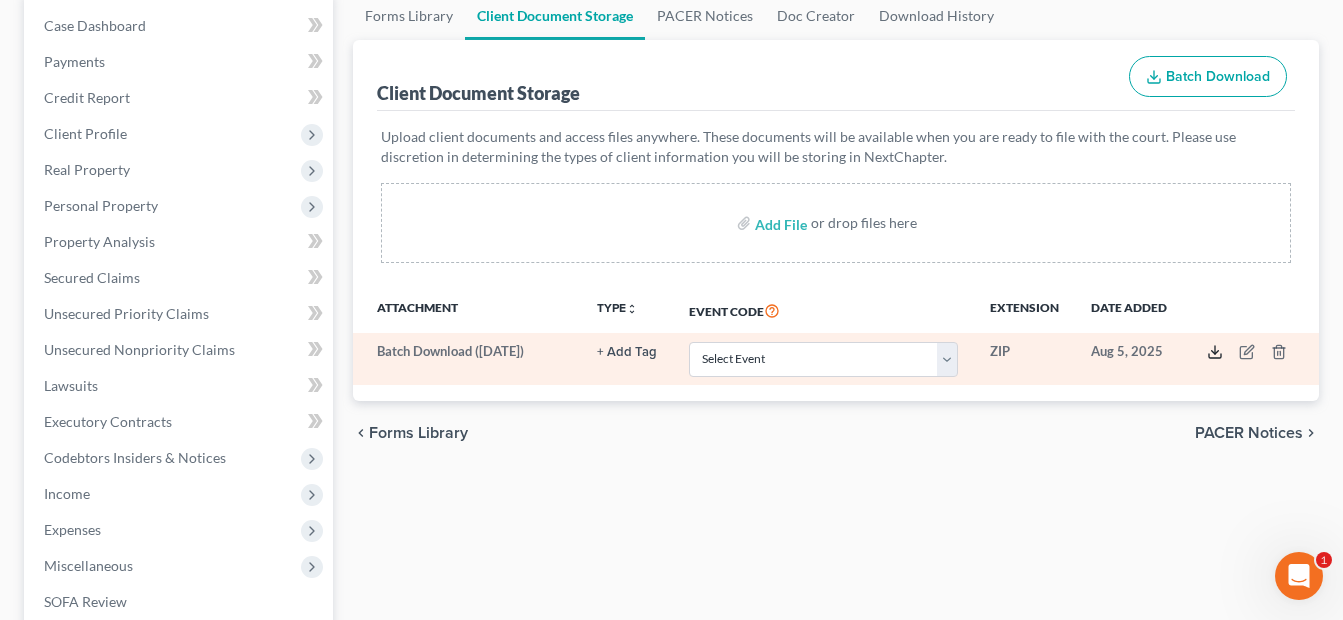 click 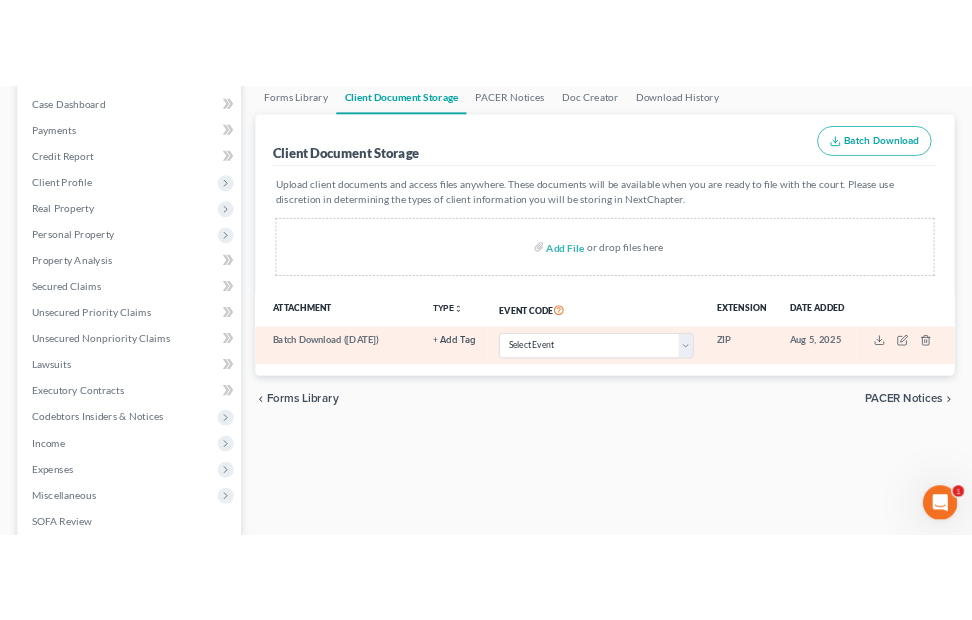 scroll, scrollTop: 135, scrollLeft: 0, axis: vertical 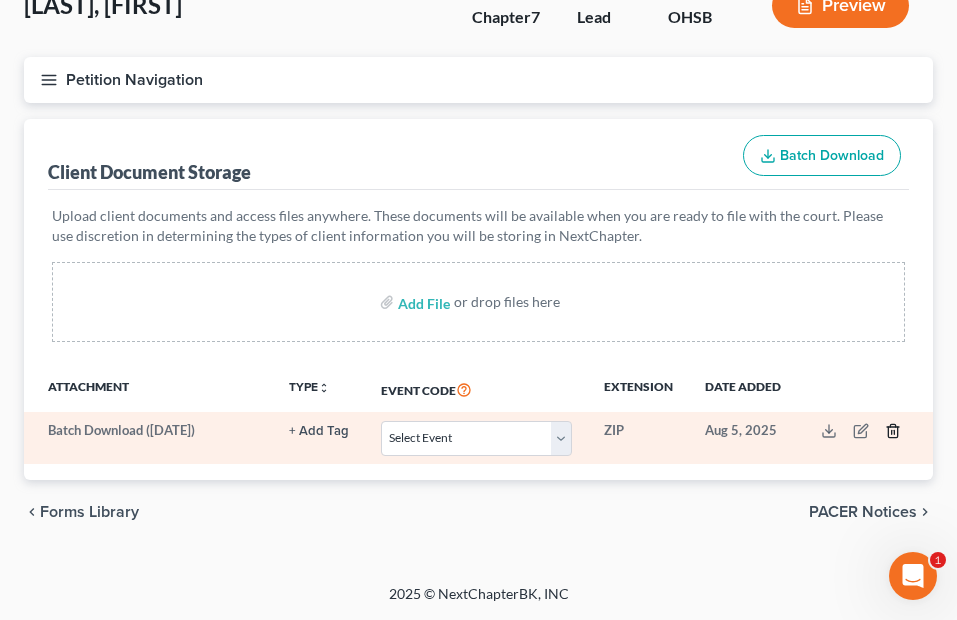 click 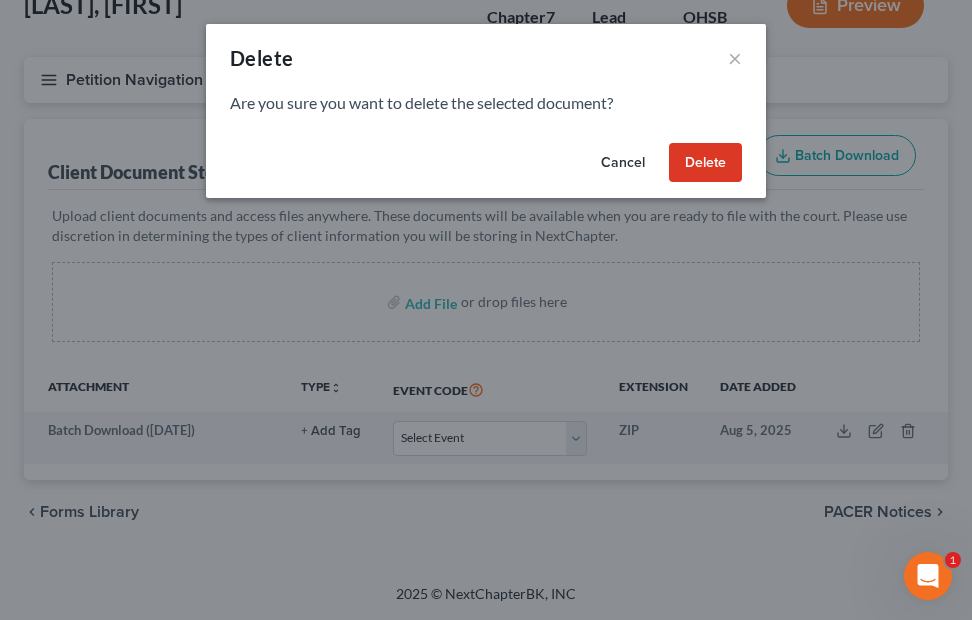 click on "Delete" at bounding box center (705, 163) 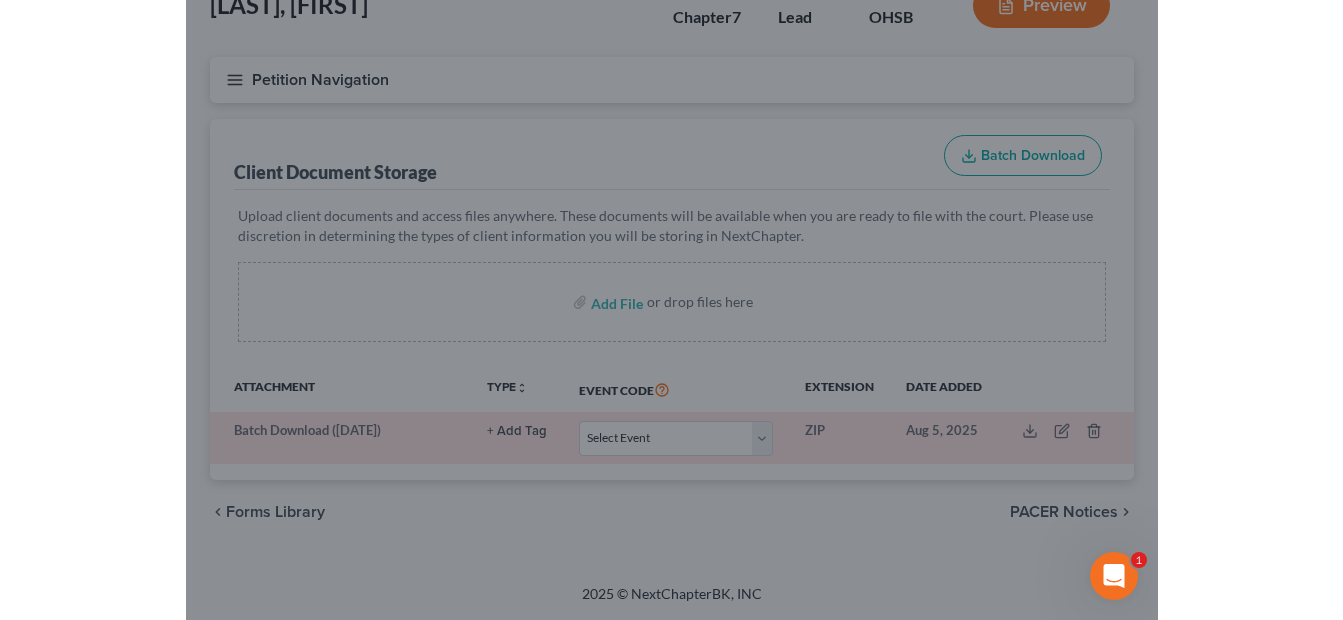scroll, scrollTop: 73, scrollLeft: 0, axis: vertical 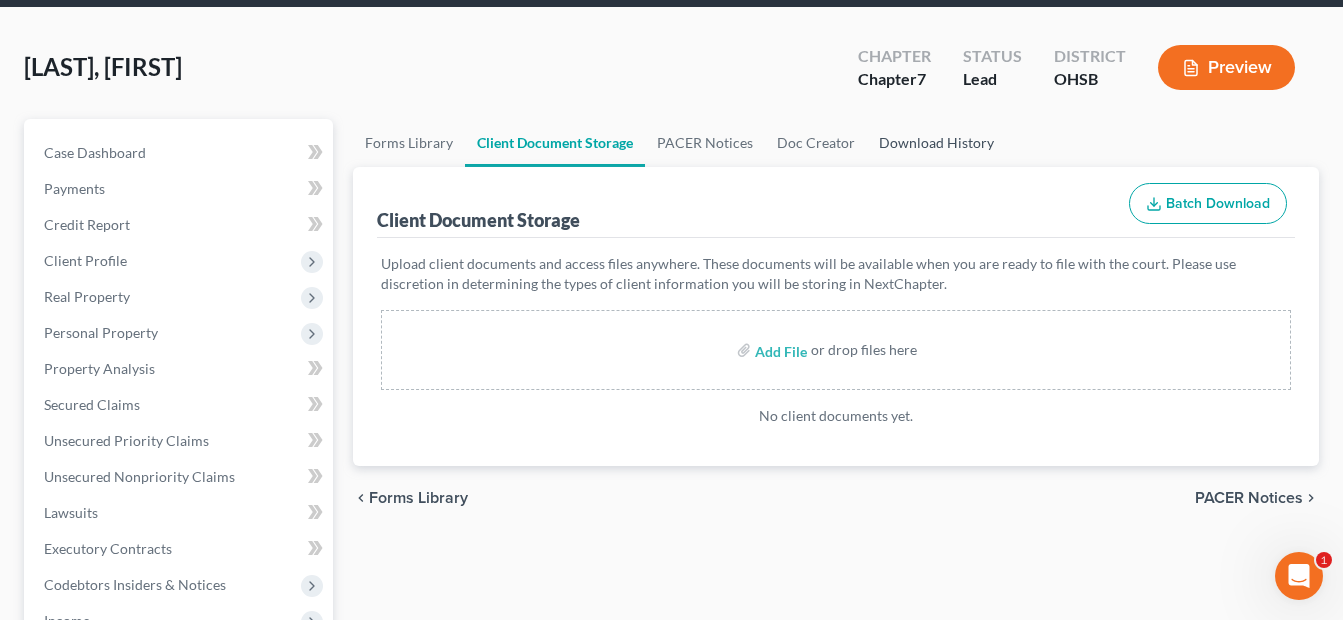 click on "Download History" at bounding box center [936, 143] 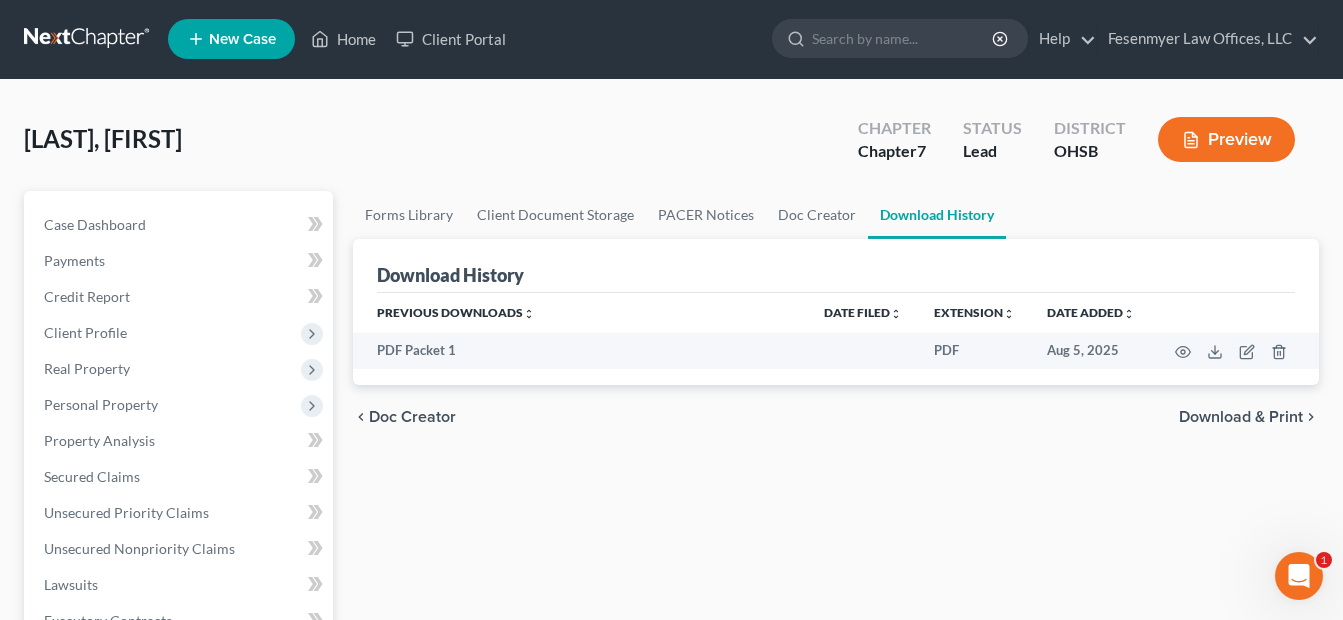 scroll, scrollTop: 0, scrollLeft: 0, axis: both 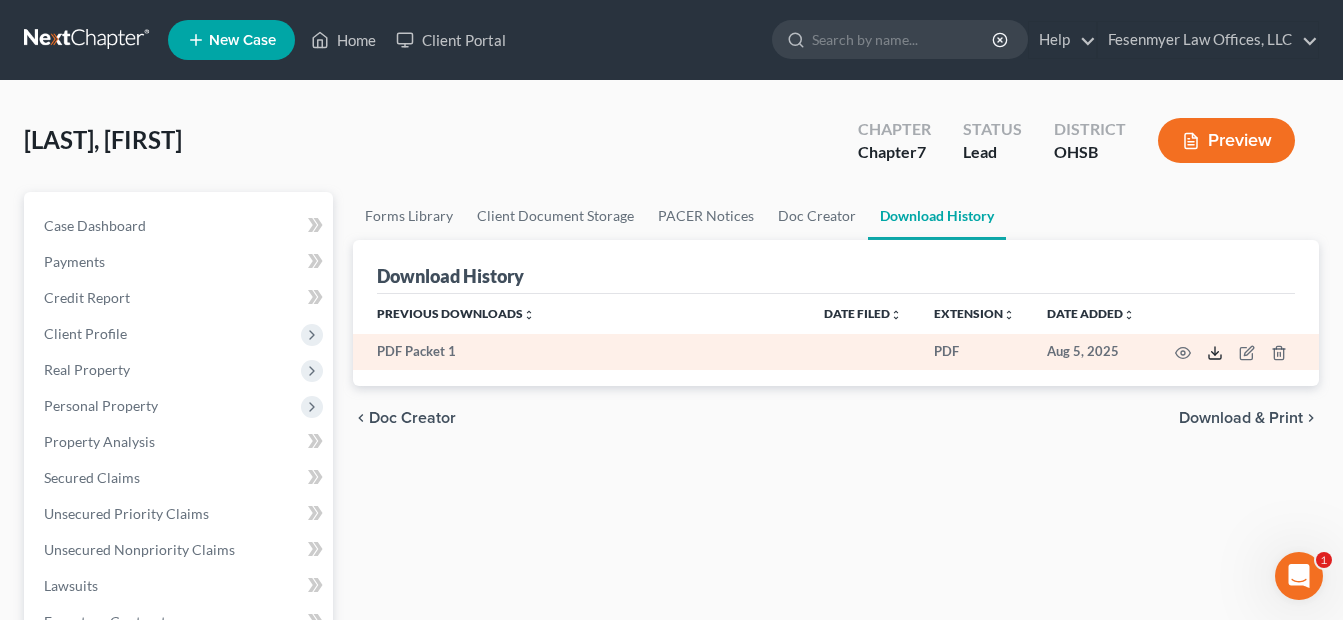 click 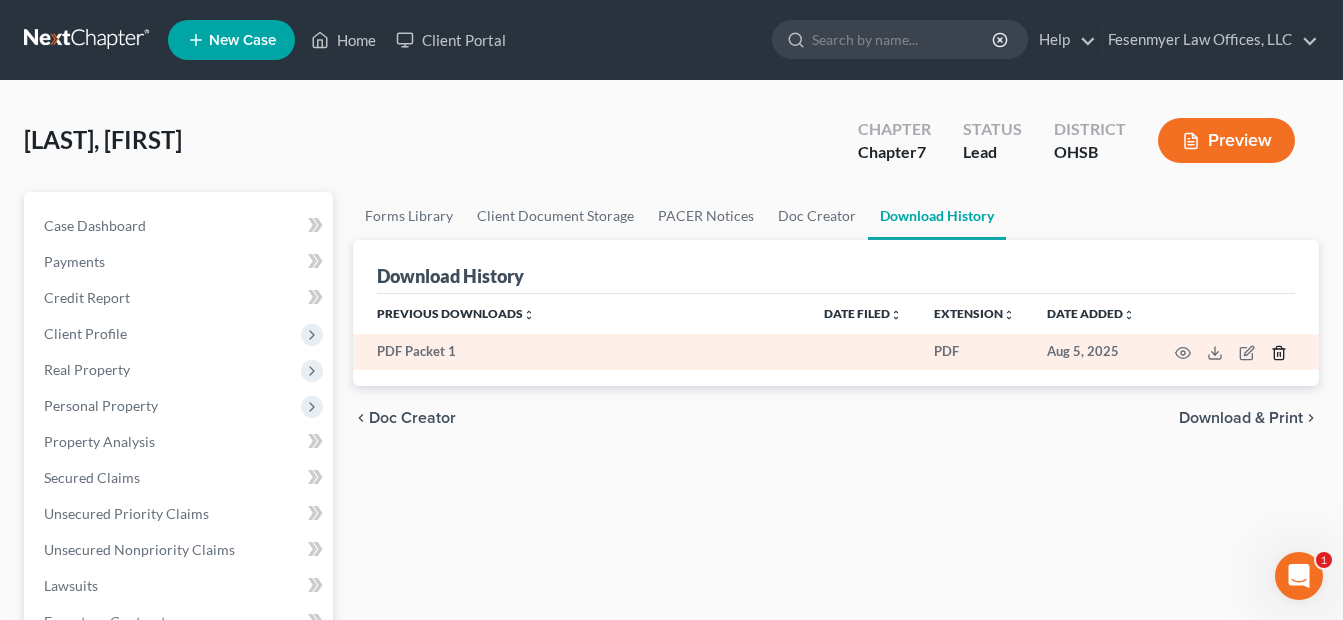 click 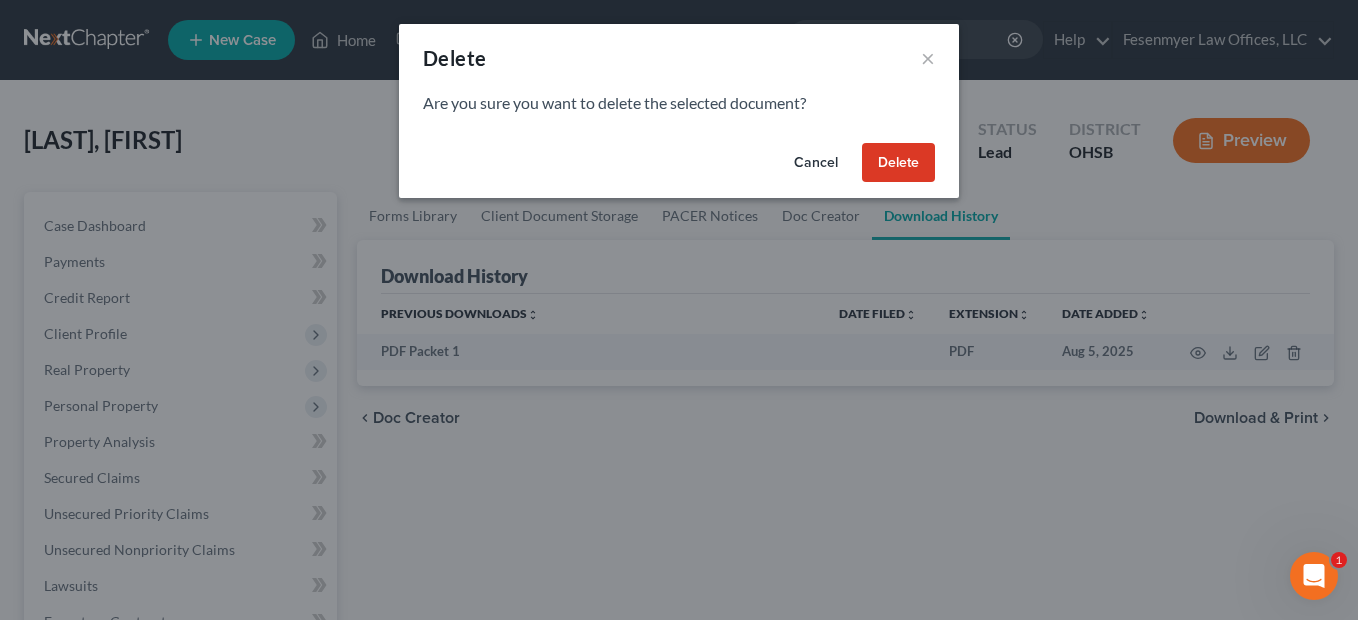 click on "Delete" at bounding box center [898, 163] 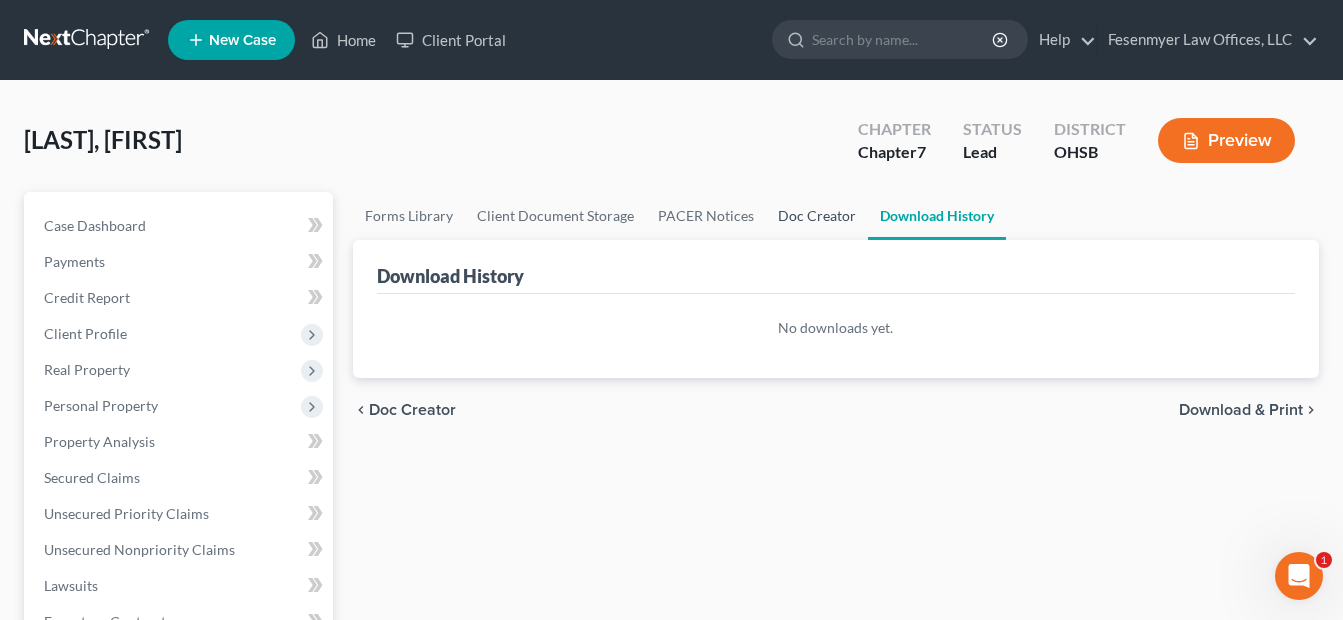 click on "Doc Creator" at bounding box center [817, 216] 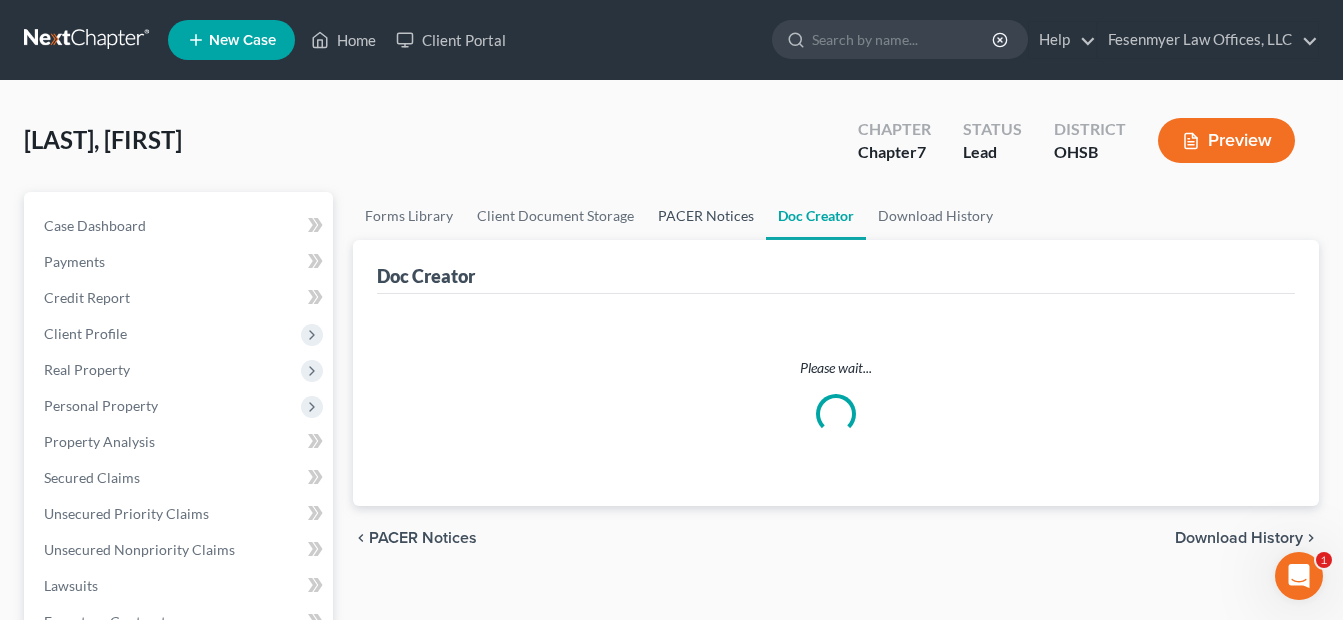 click on "PACER Notices" at bounding box center [706, 216] 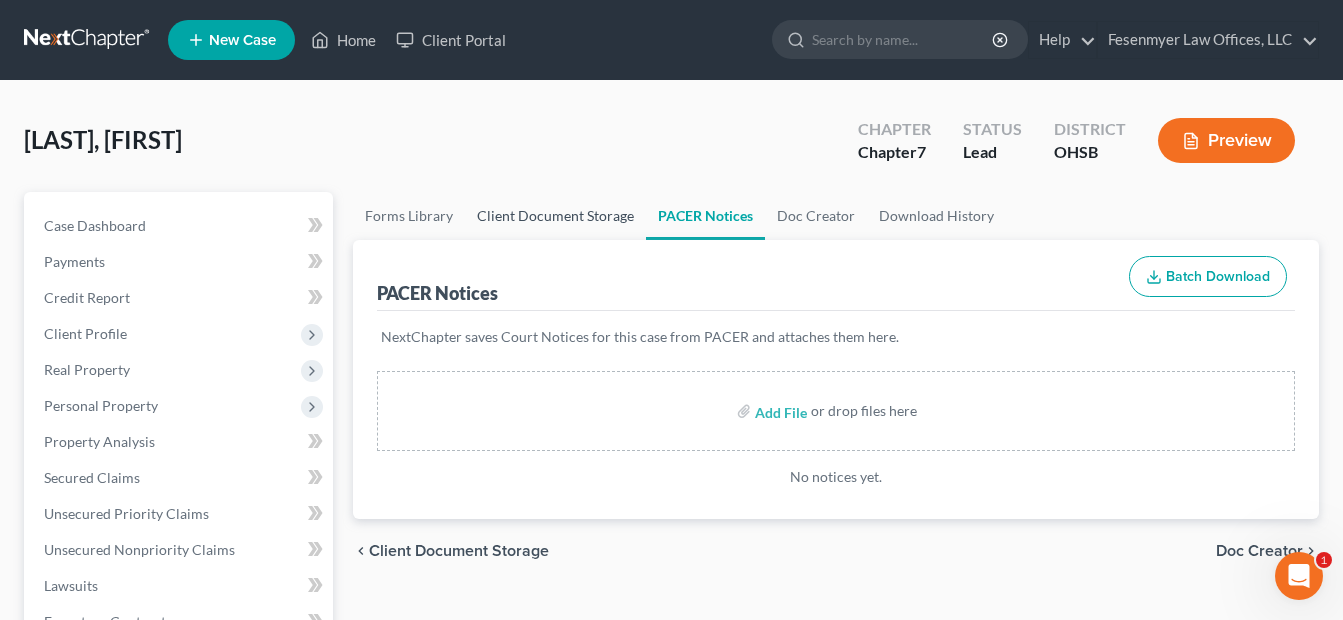 click on "Client Document Storage" at bounding box center (555, 216) 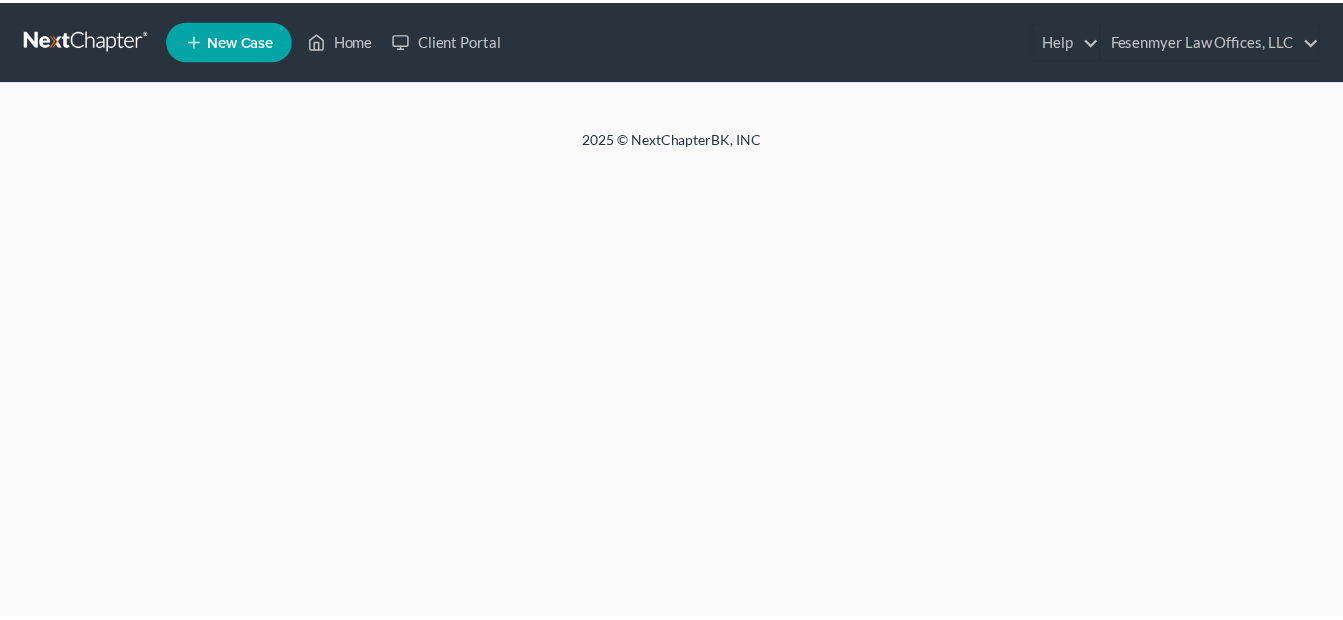 scroll, scrollTop: 0, scrollLeft: 0, axis: both 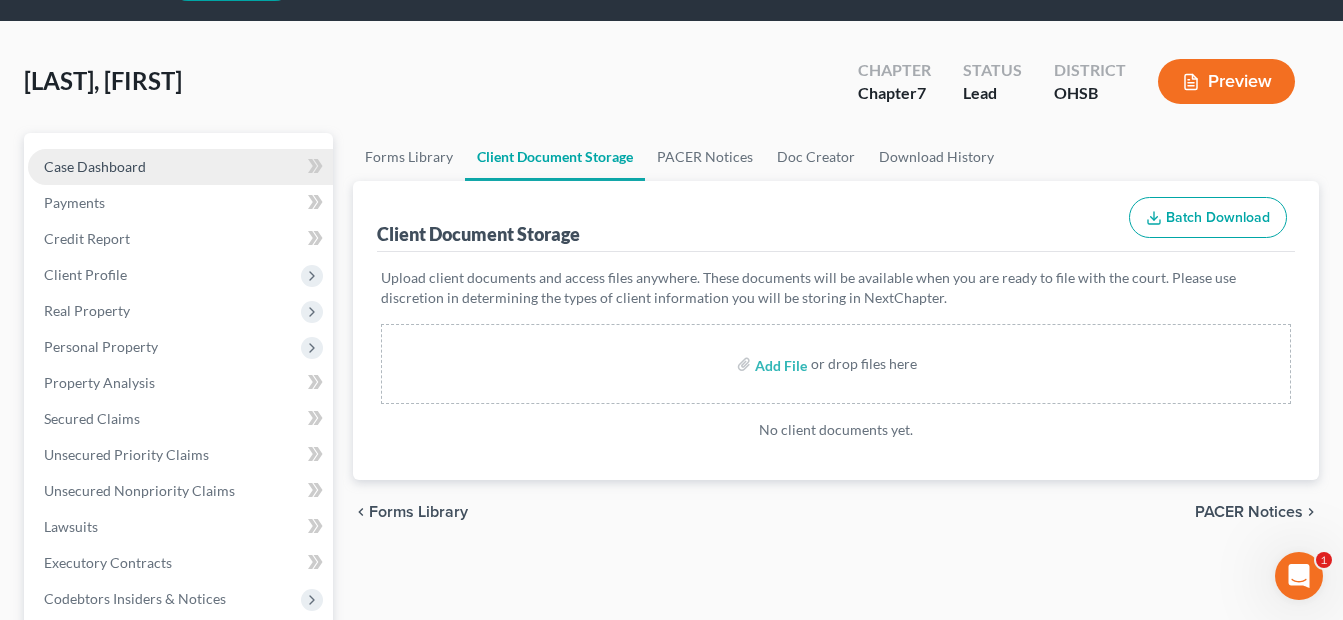 click on "Case Dashboard" at bounding box center [95, 166] 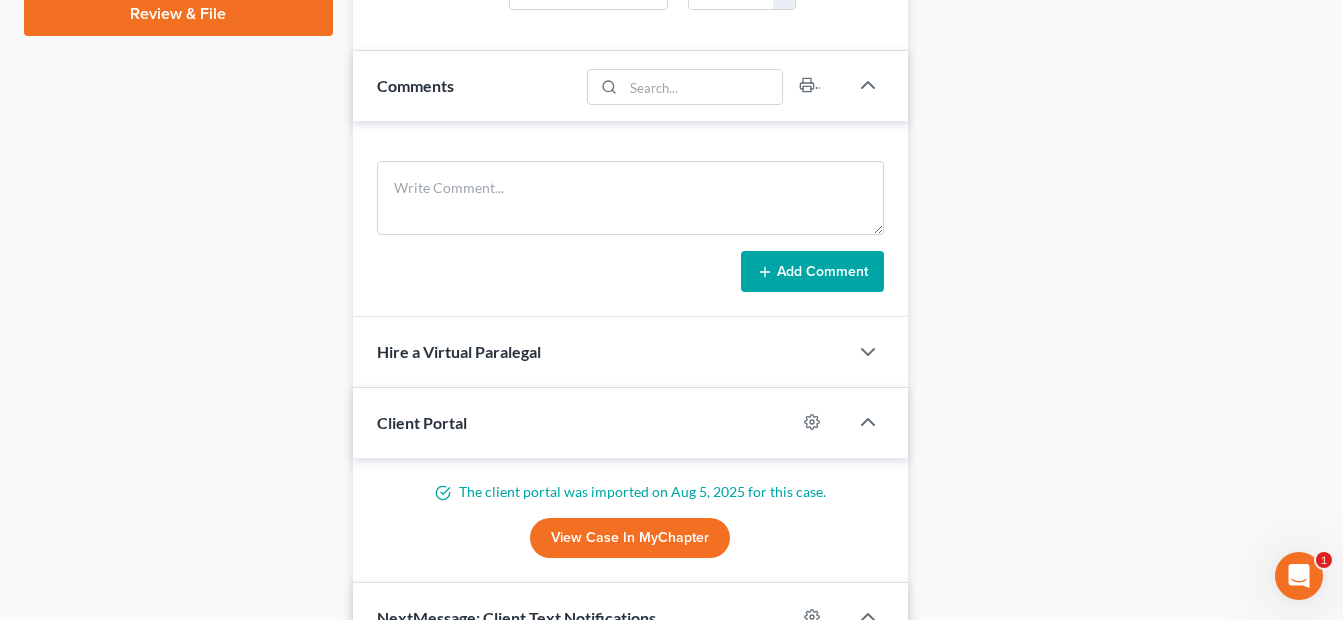 scroll, scrollTop: 1000, scrollLeft: 0, axis: vertical 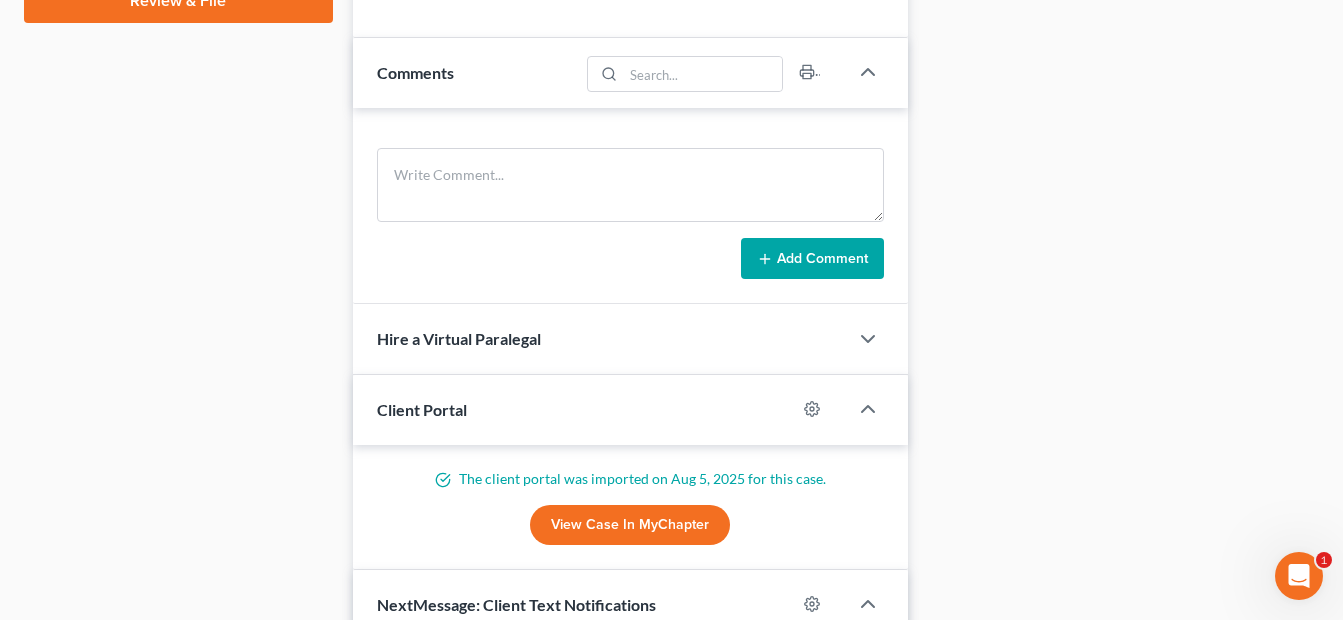click on "View Case in MyChapter" at bounding box center [630, 525] 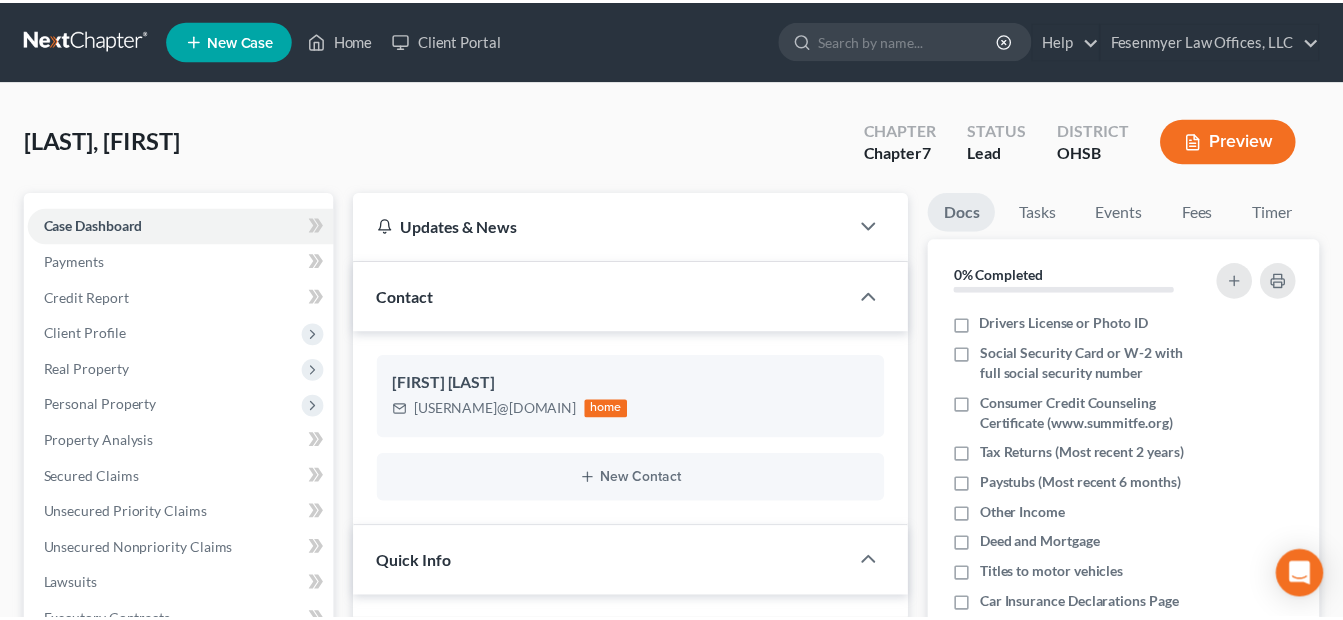 scroll, scrollTop: 500, scrollLeft: 0, axis: vertical 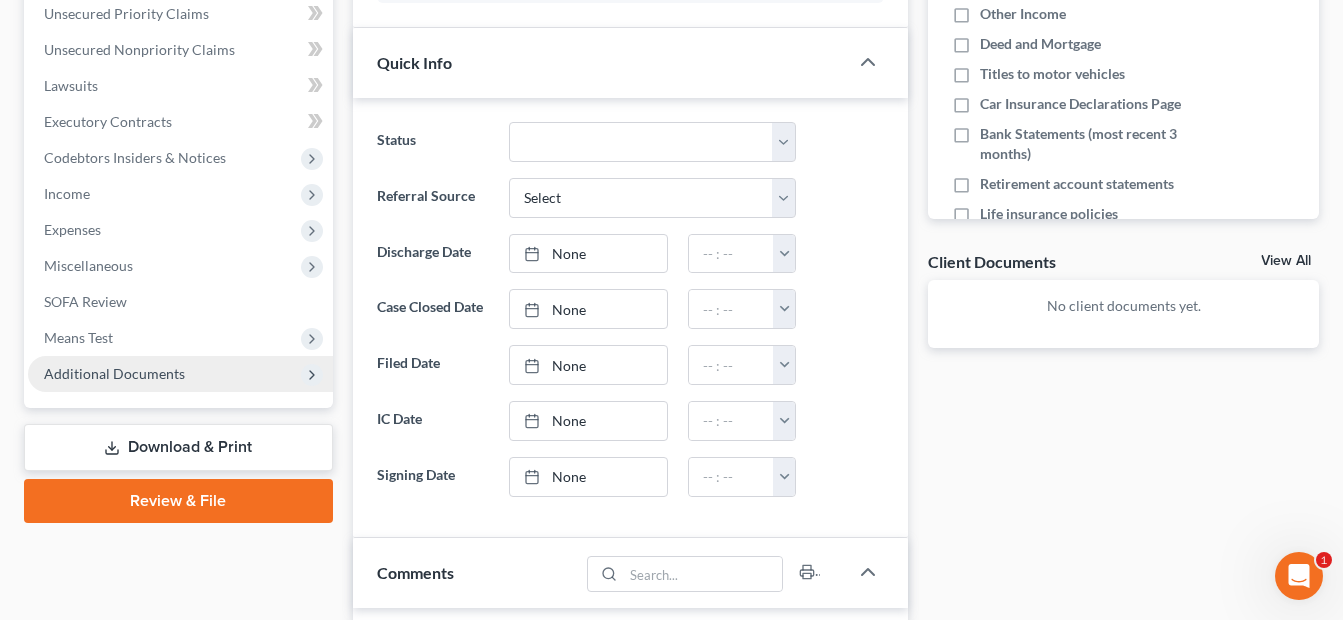 click on "Additional Documents" at bounding box center (114, 373) 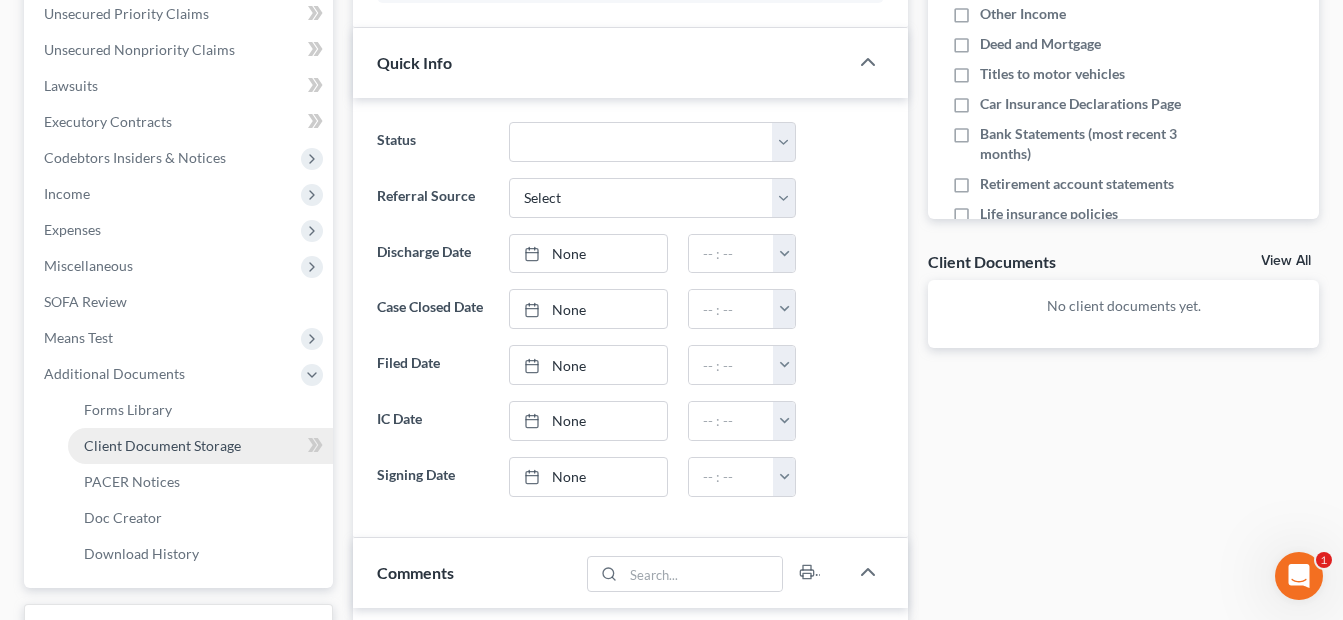 click on "Client Document Storage" at bounding box center (162, 445) 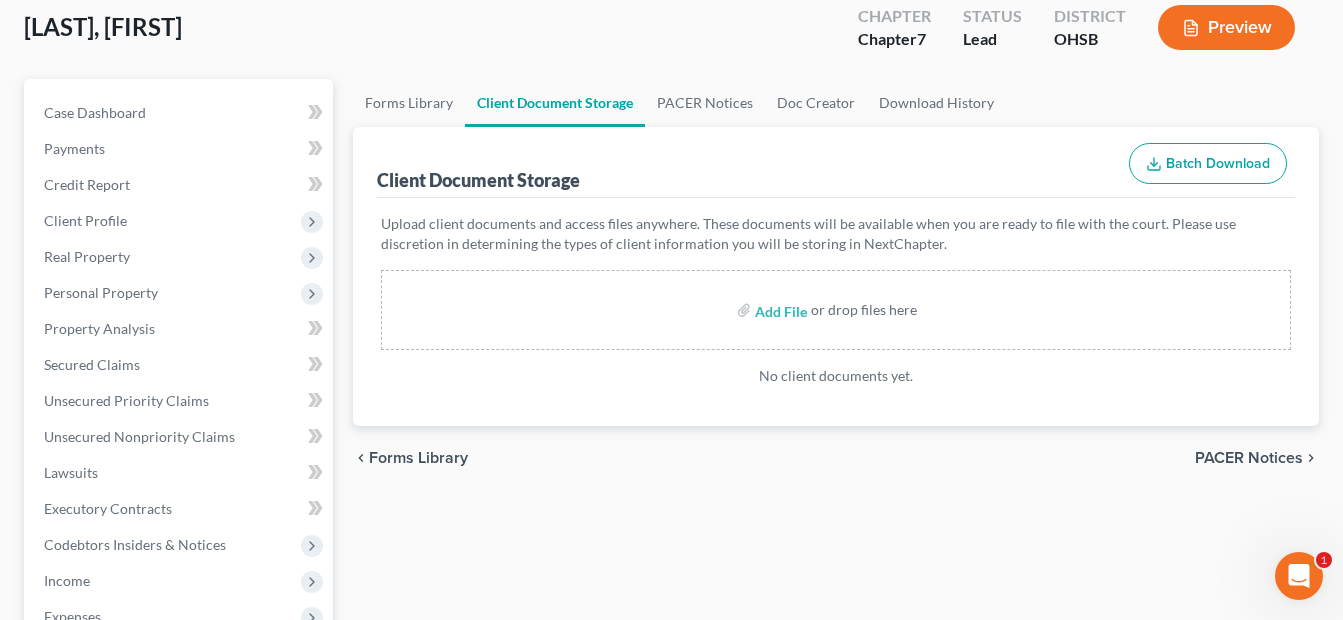scroll, scrollTop: 0, scrollLeft: 0, axis: both 